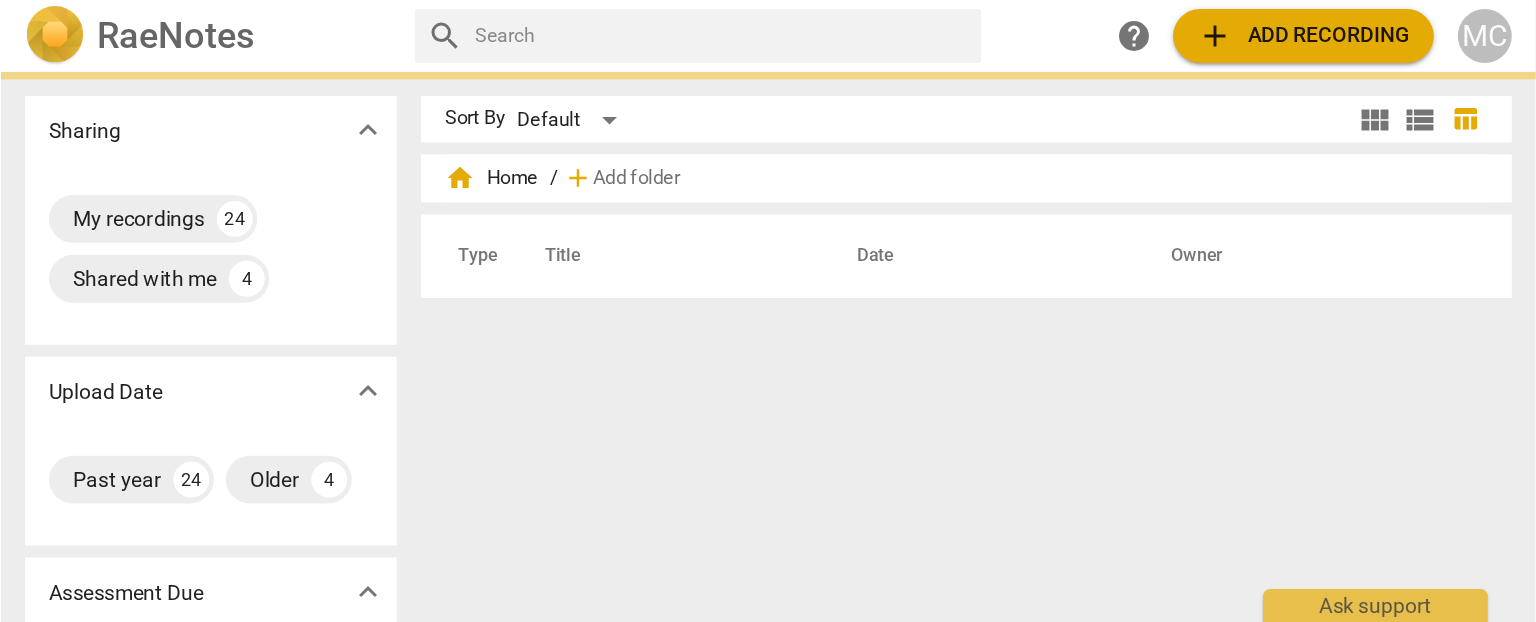 scroll, scrollTop: 0, scrollLeft: 0, axis: both 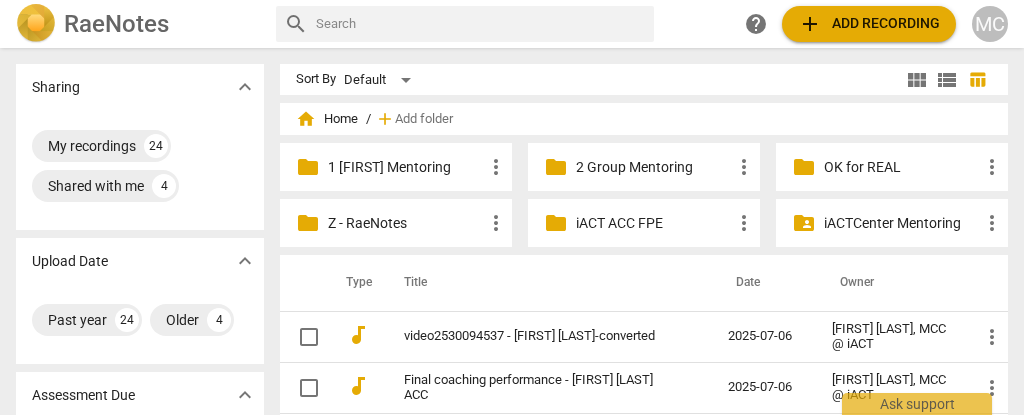 click on "add   Add recording" at bounding box center (869, 24) 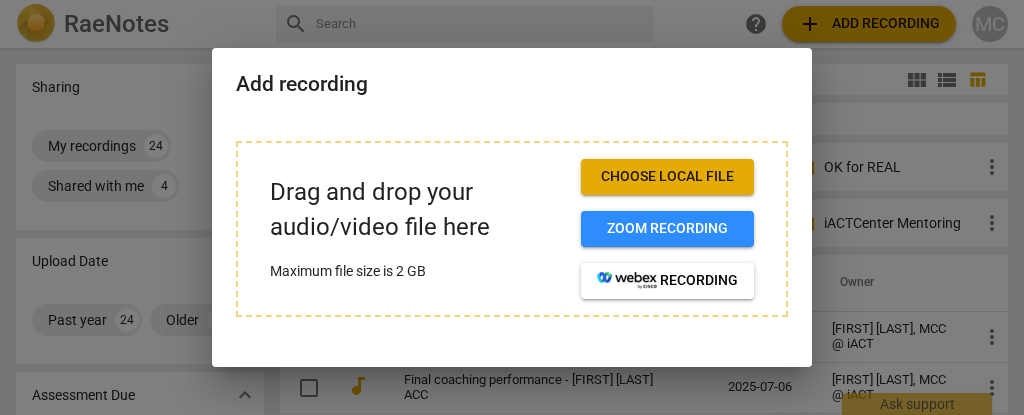 click on "Choose local file" at bounding box center (667, 177) 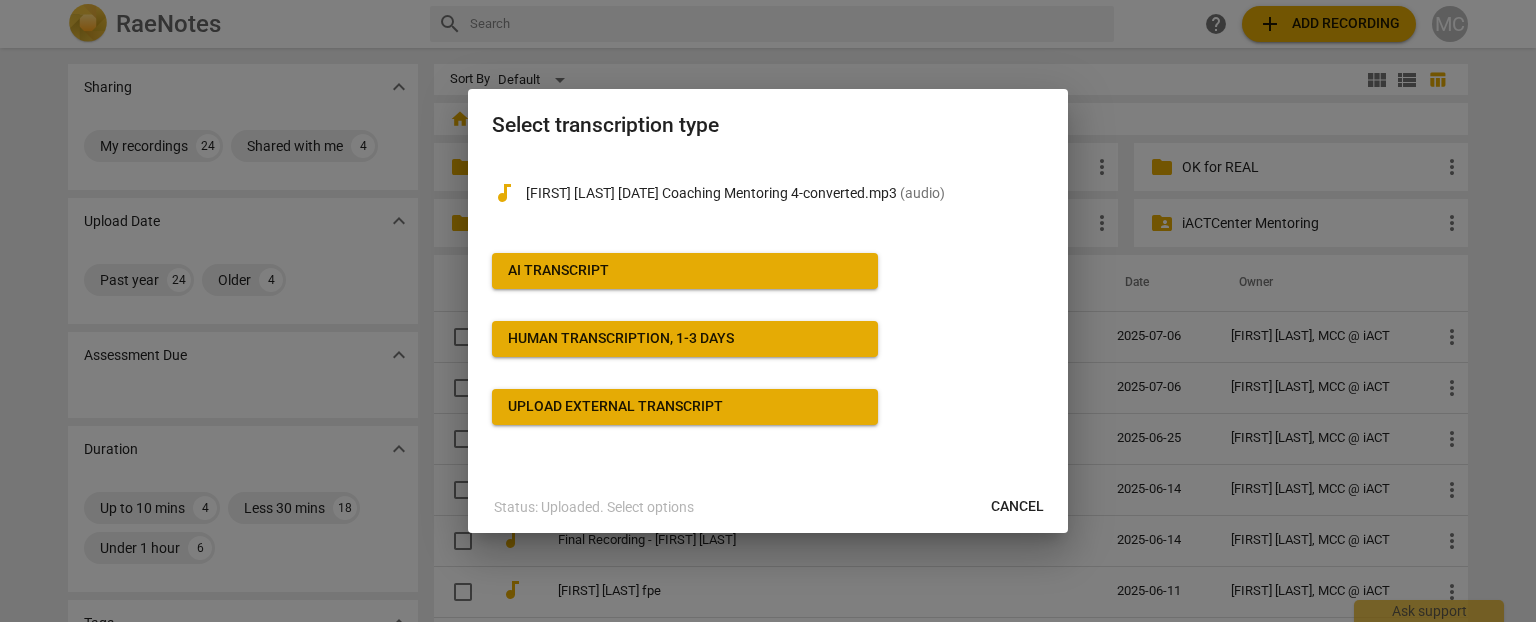 click on "AI Transcript" at bounding box center (685, 271) 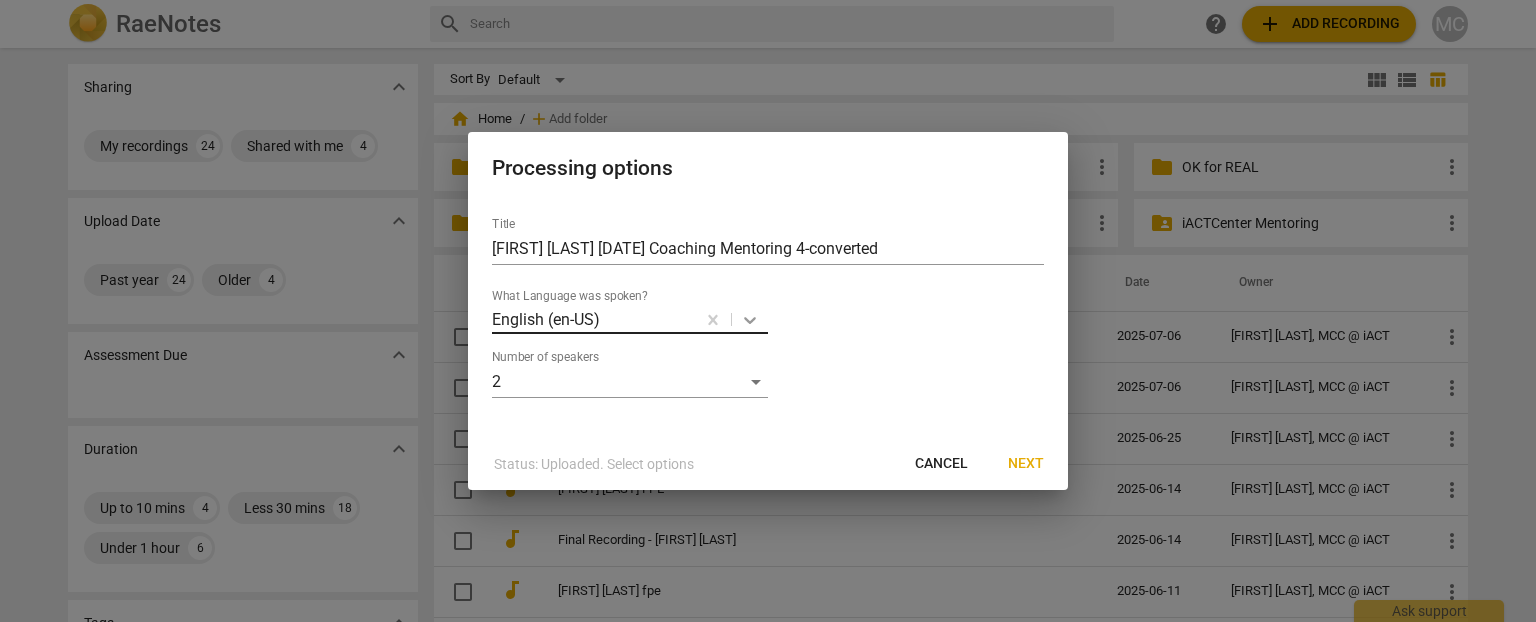 click 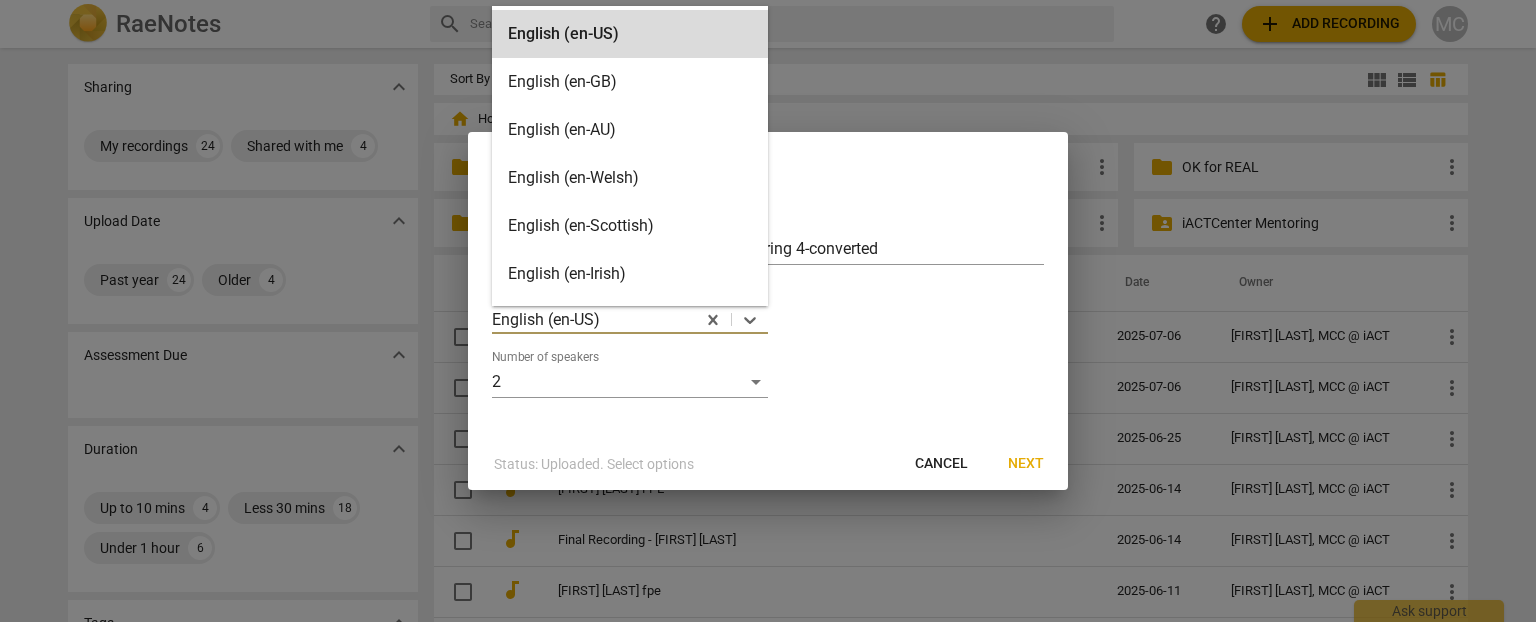 scroll, scrollTop: 56, scrollLeft: 0, axis: vertical 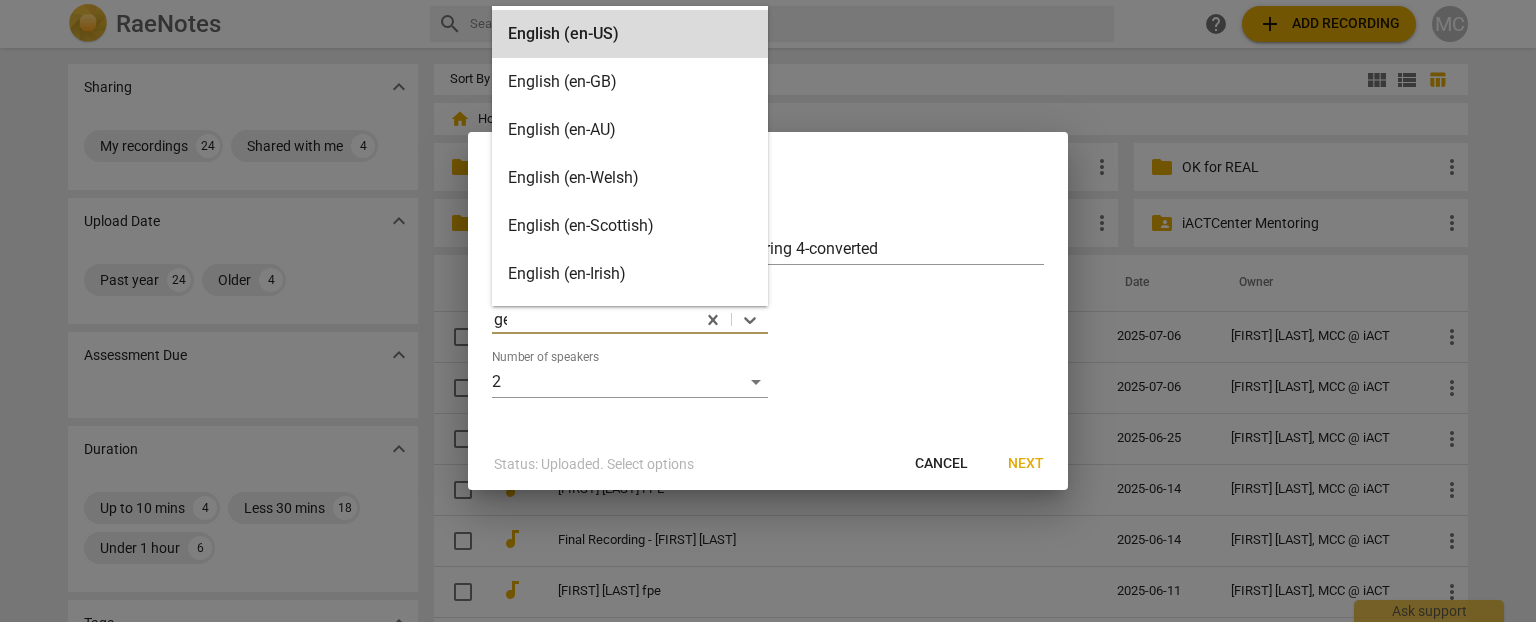 type on "ger" 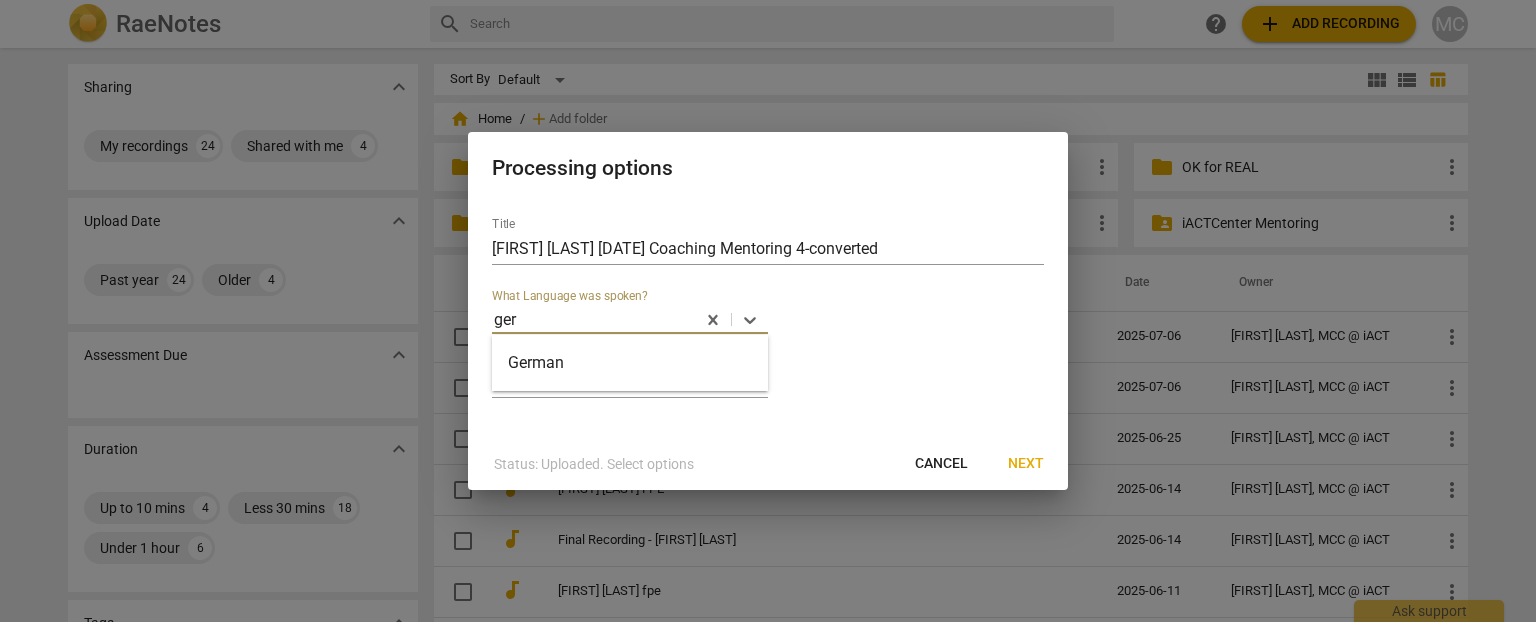 click on "German" at bounding box center [630, 363] 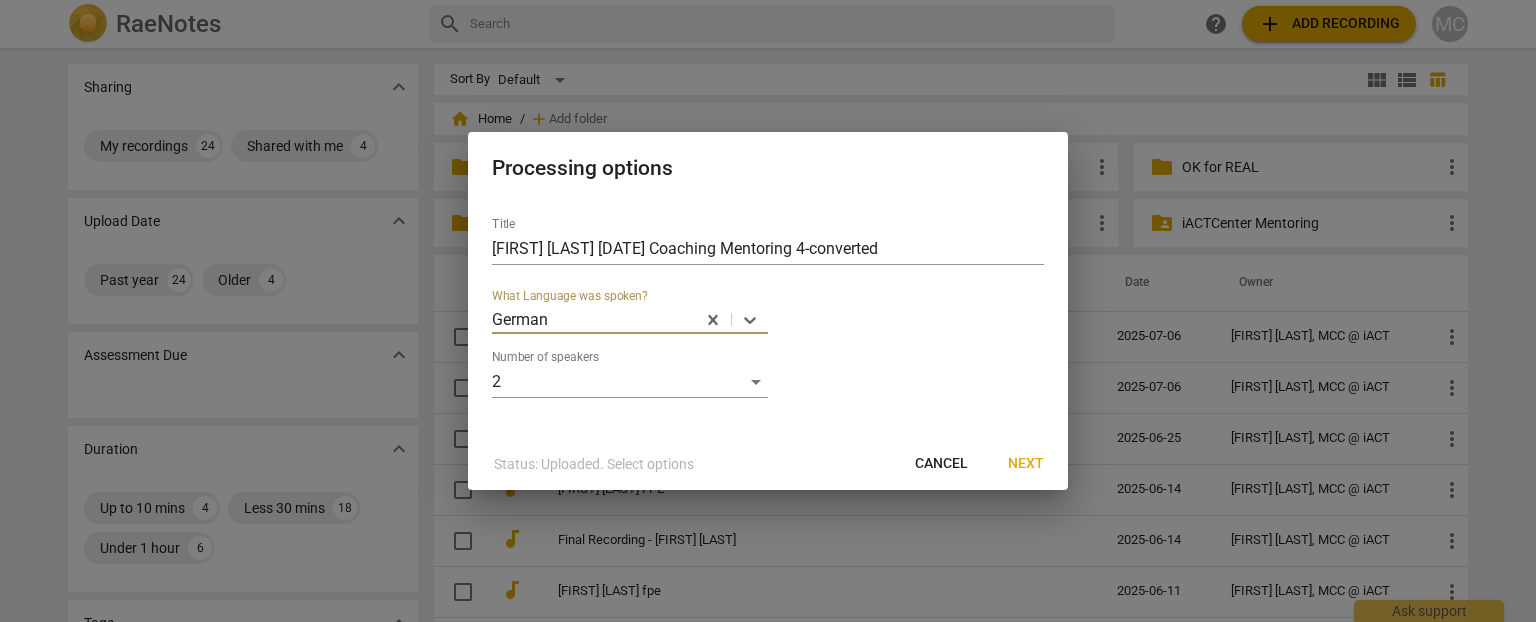 click on "Next" at bounding box center [1026, 464] 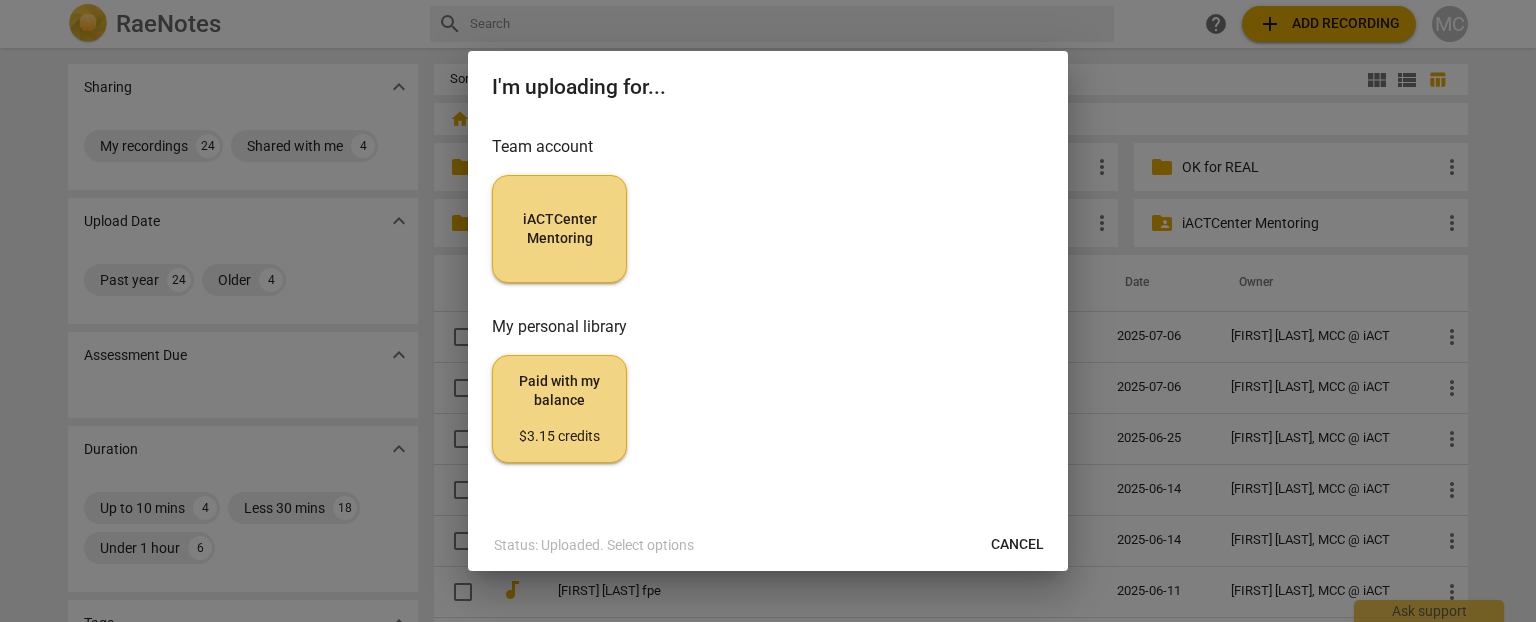 click on "iACTCenter Mentoring" at bounding box center (559, 229) 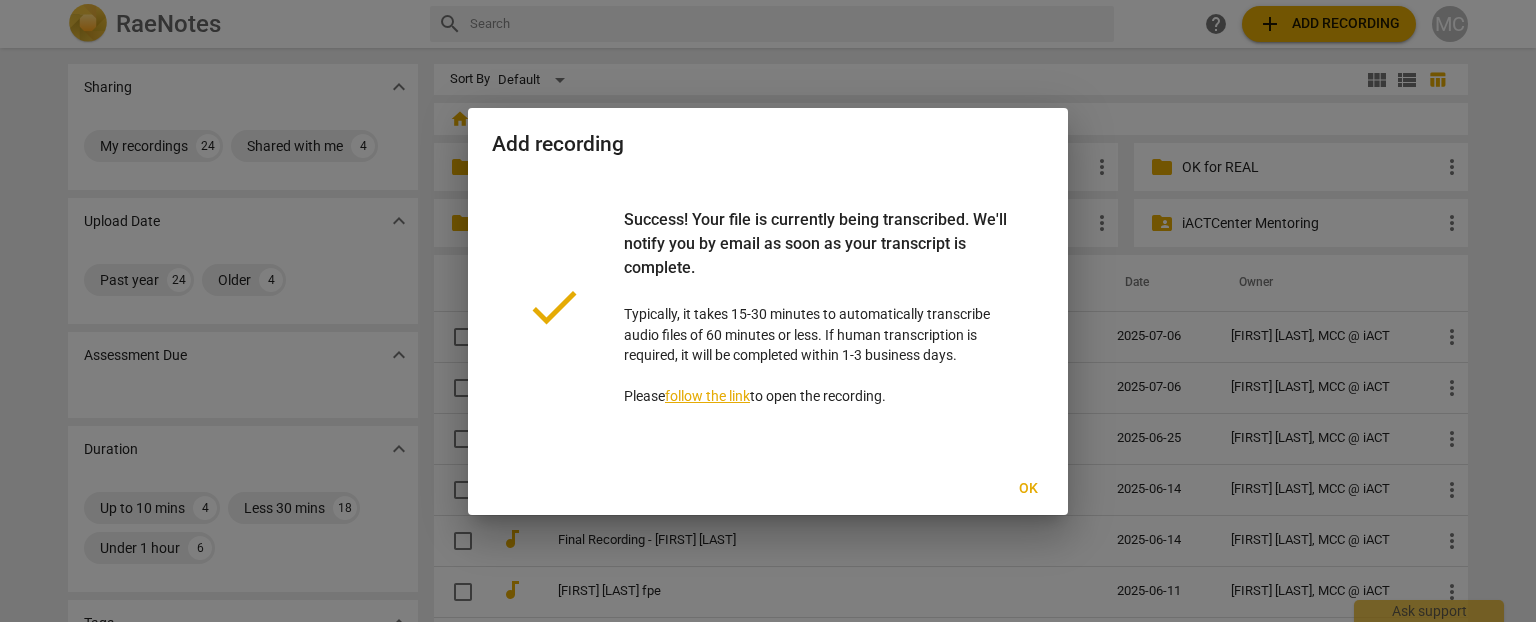 click on "Ok" at bounding box center [1028, 489] 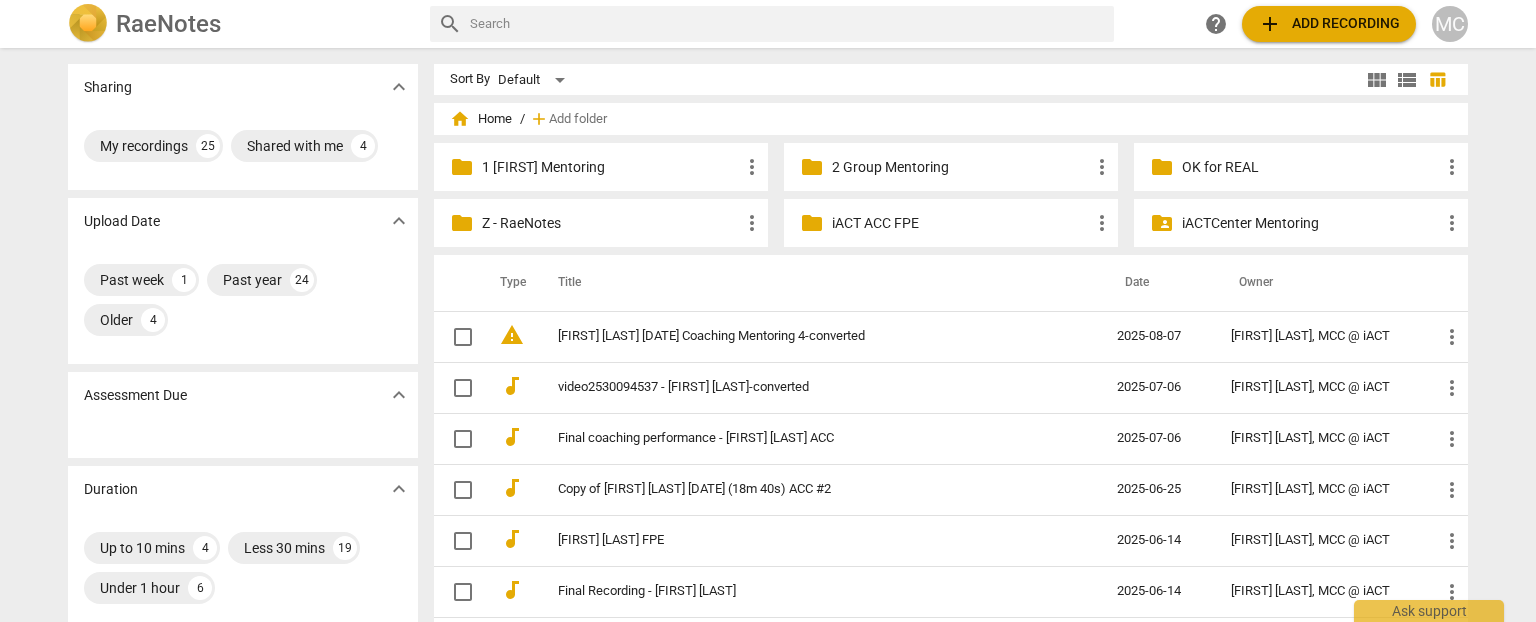 click on "add   Add recording" at bounding box center [1329, 24] 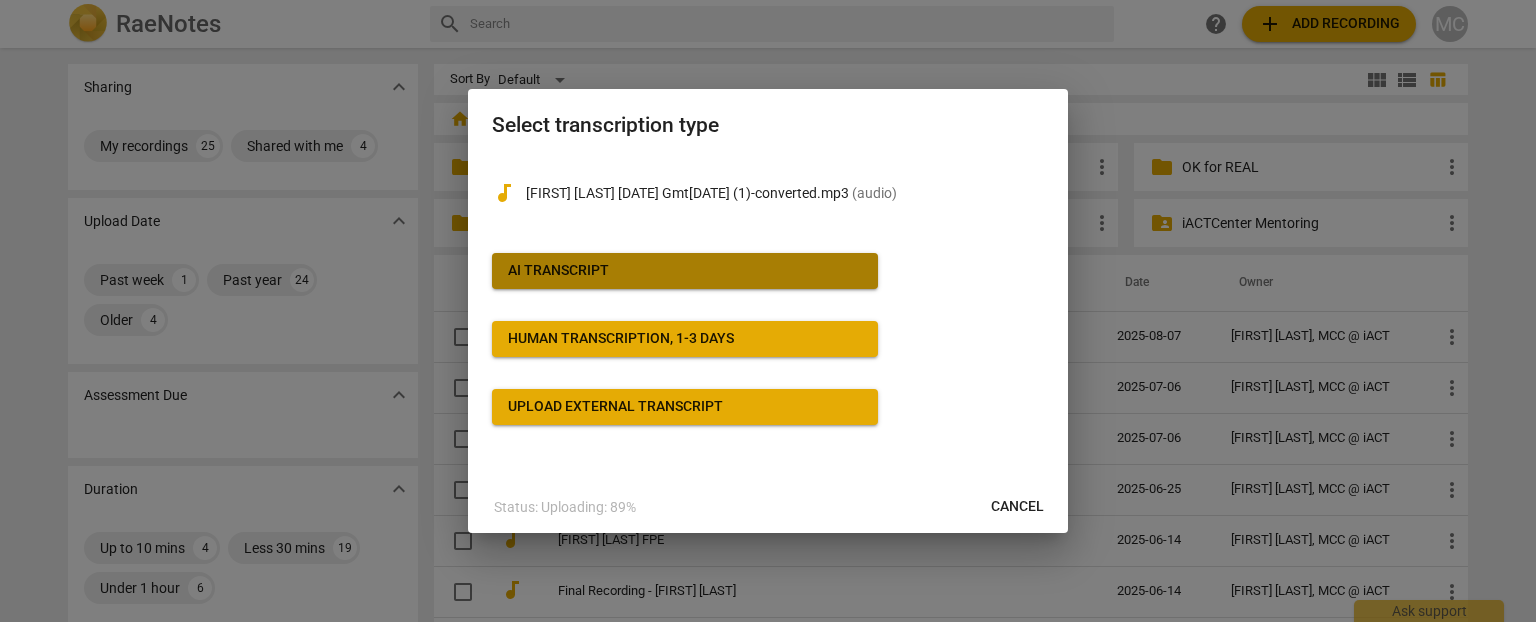 click on "AI Transcript" at bounding box center [558, 271] 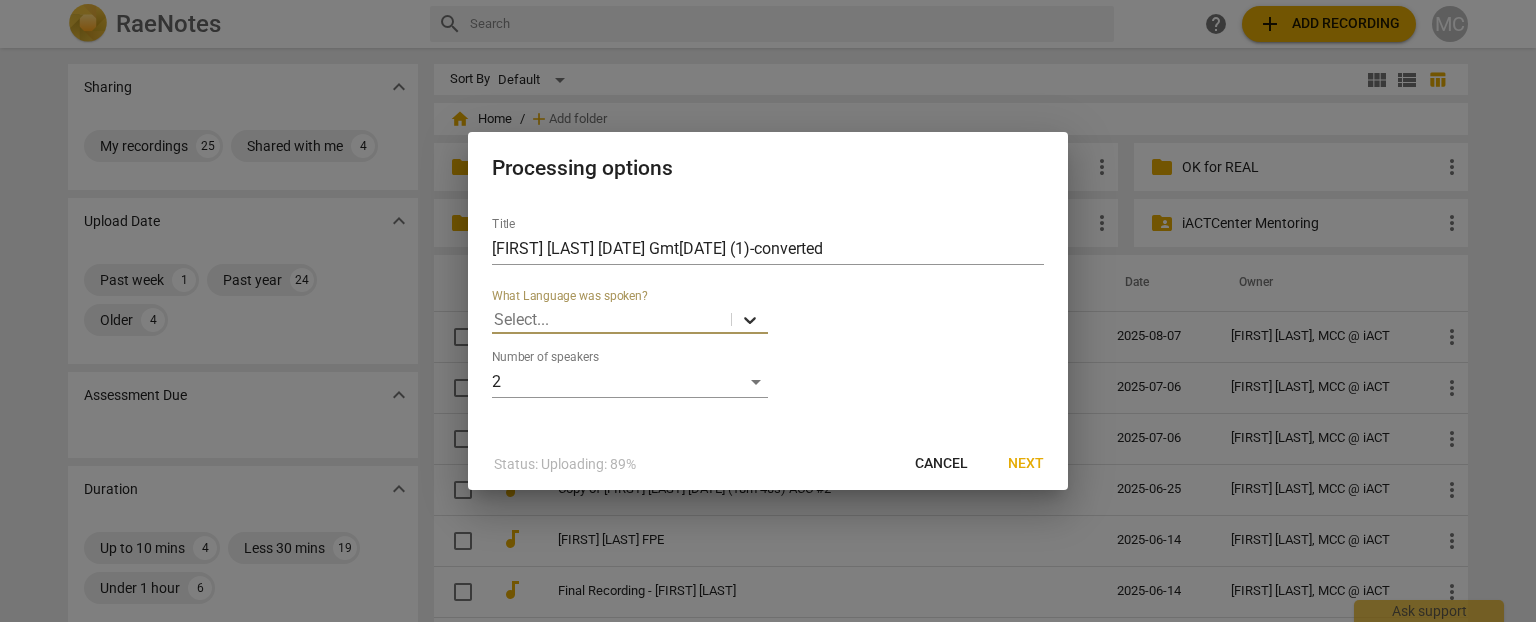 click 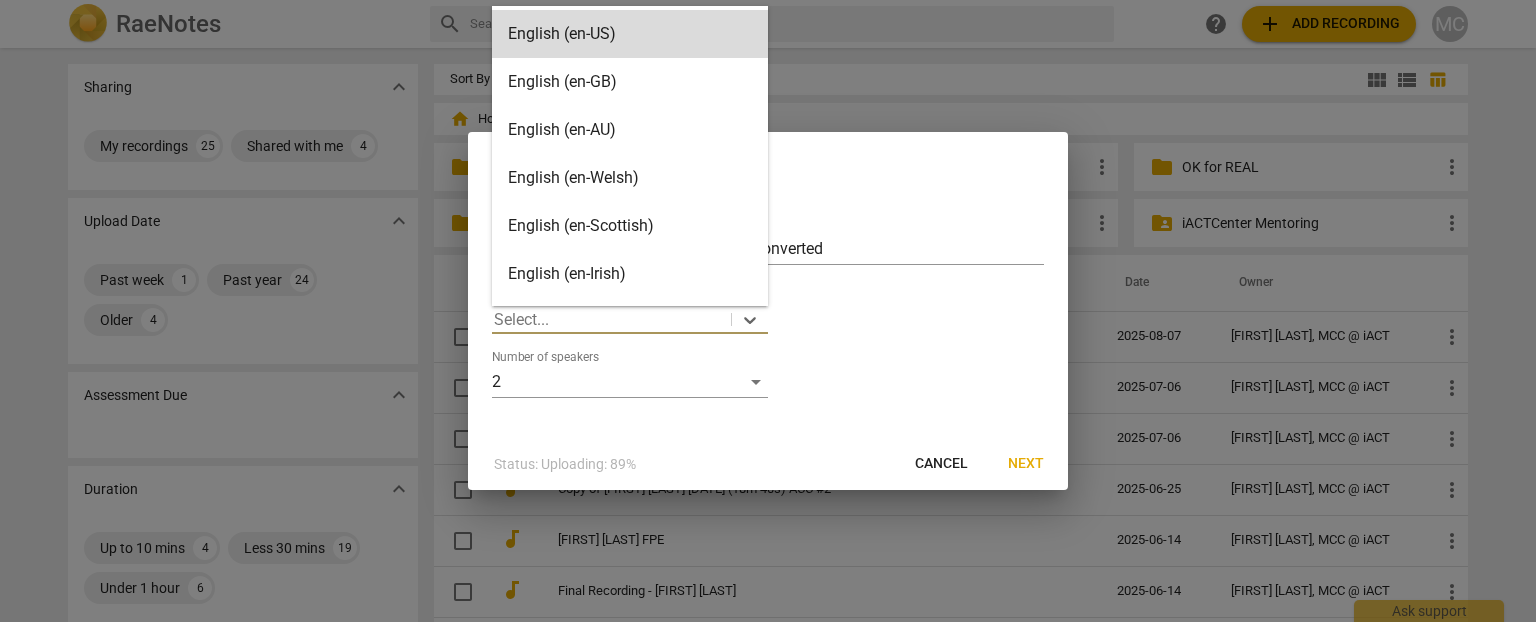 scroll, scrollTop: 56, scrollLeft: 0, axis: vertical 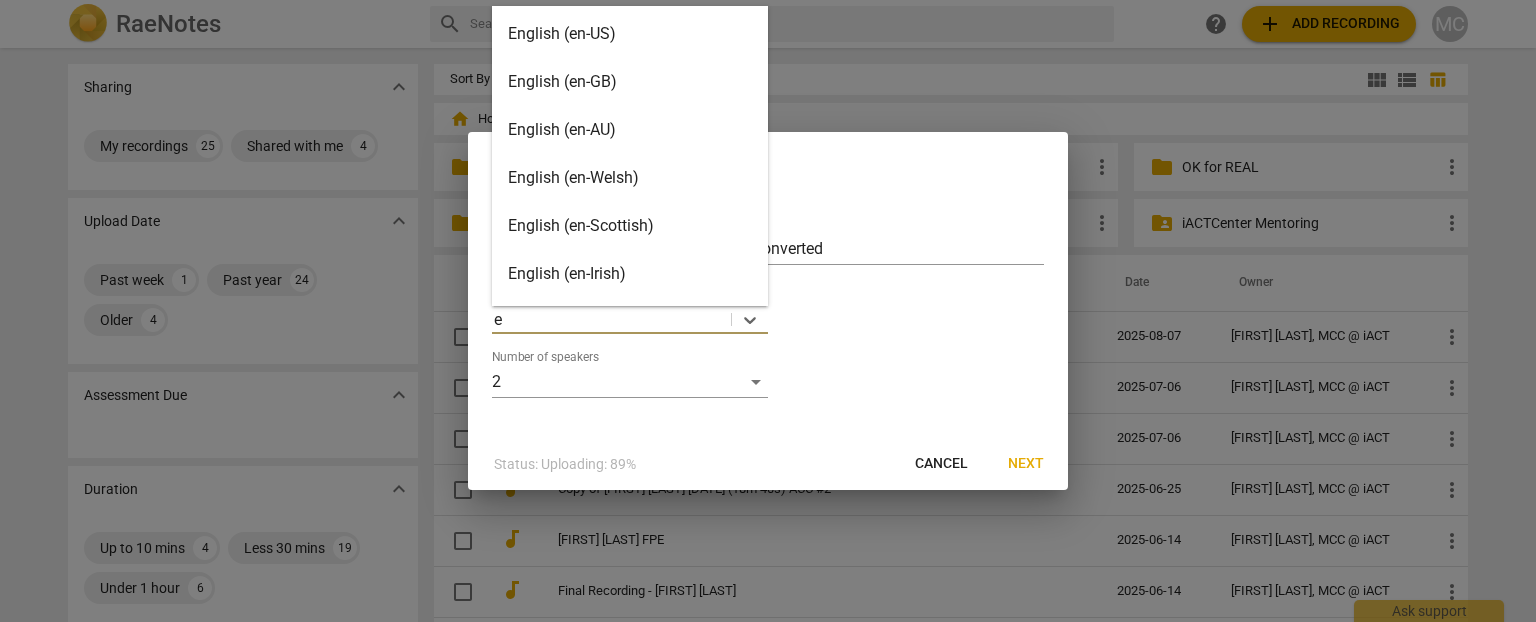 type on "en" 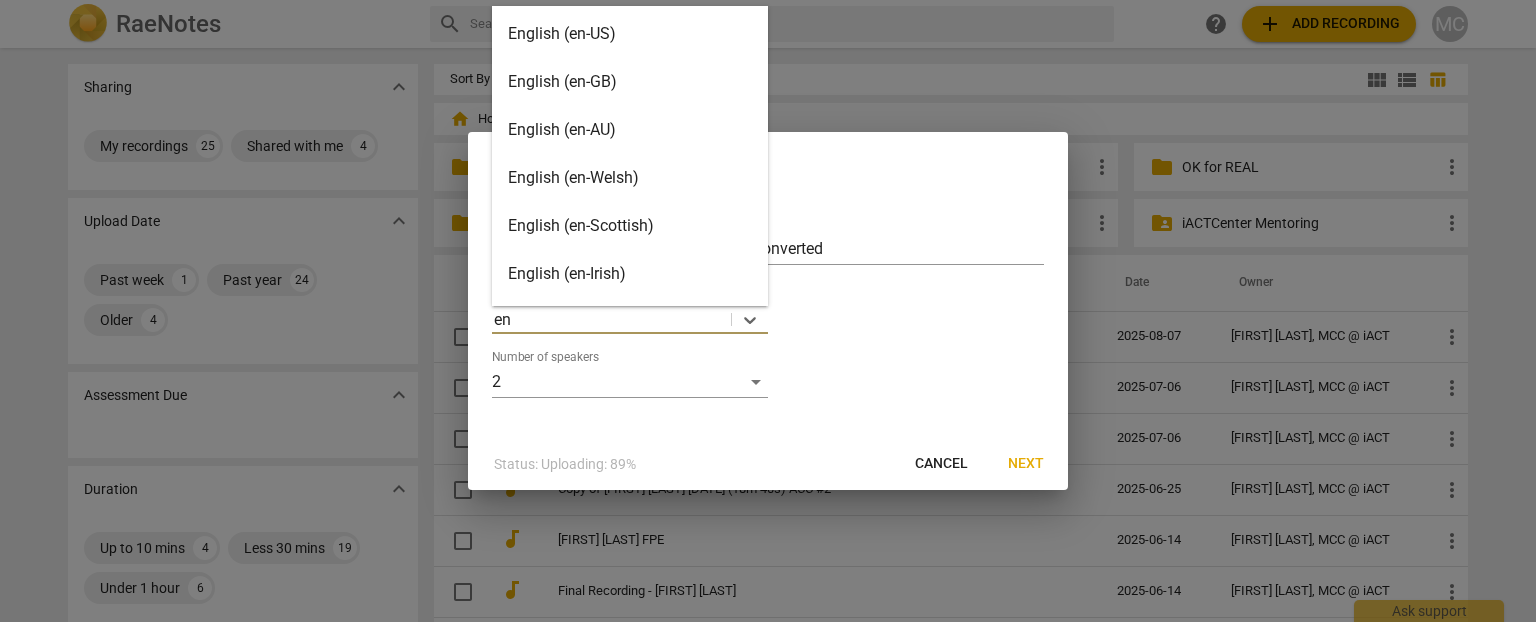 click on "English (en-US)" at bounding box center [630, 34] 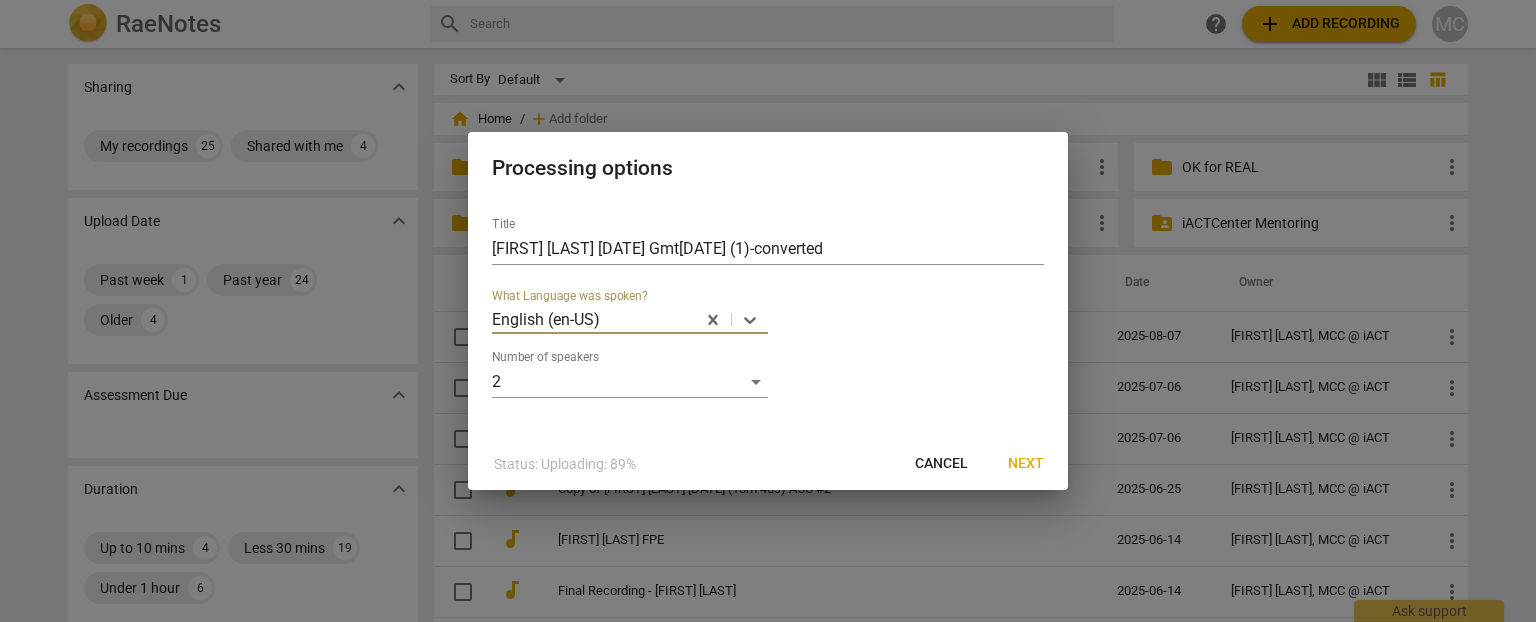 click on "Next" at bounding box center (1026, 464) 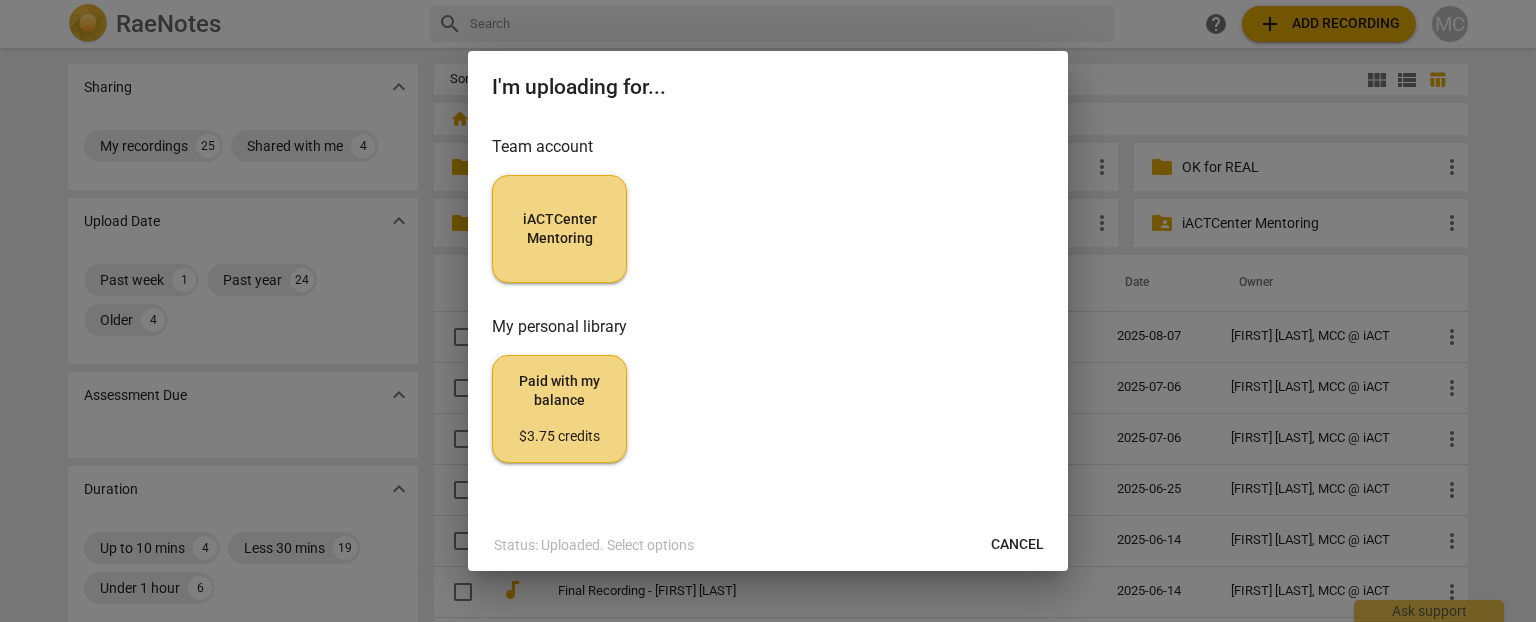 click on "iACTCenter Mentoring" at bounding box center [559, 229] 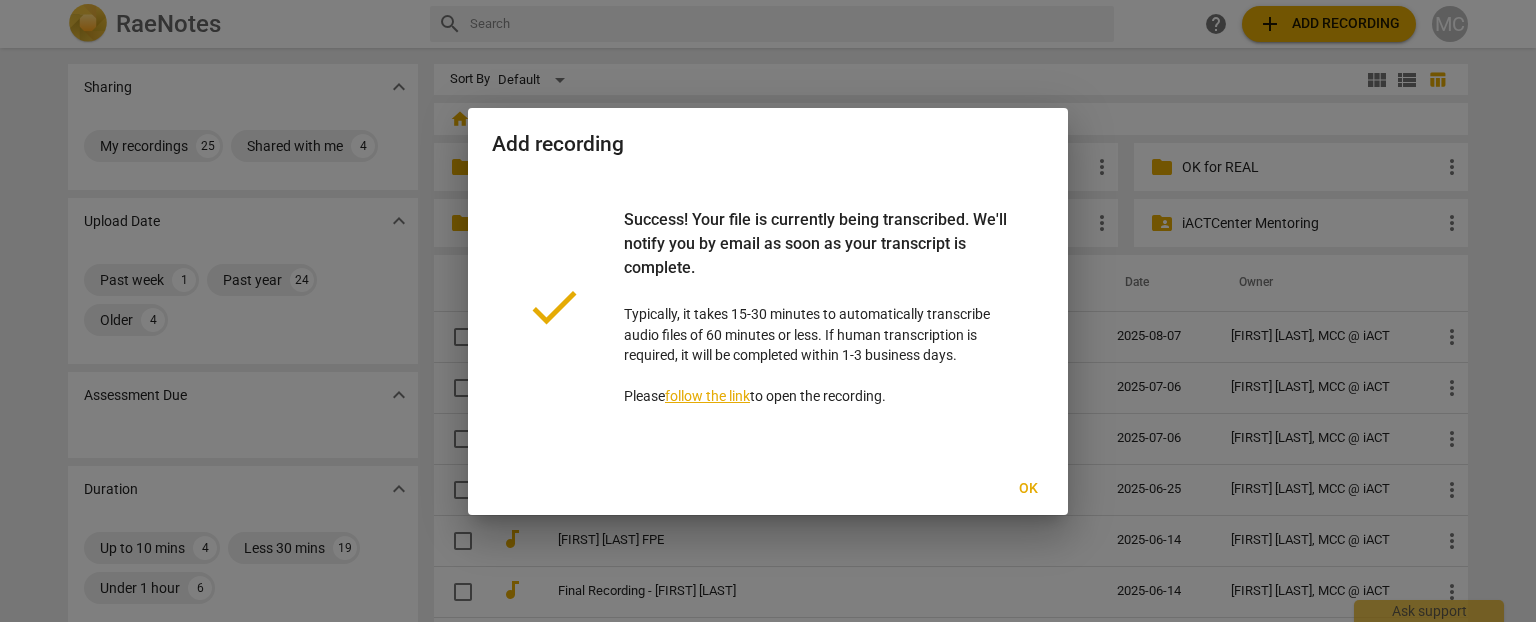 click on "Ok" at bounding box center [1028, 489] 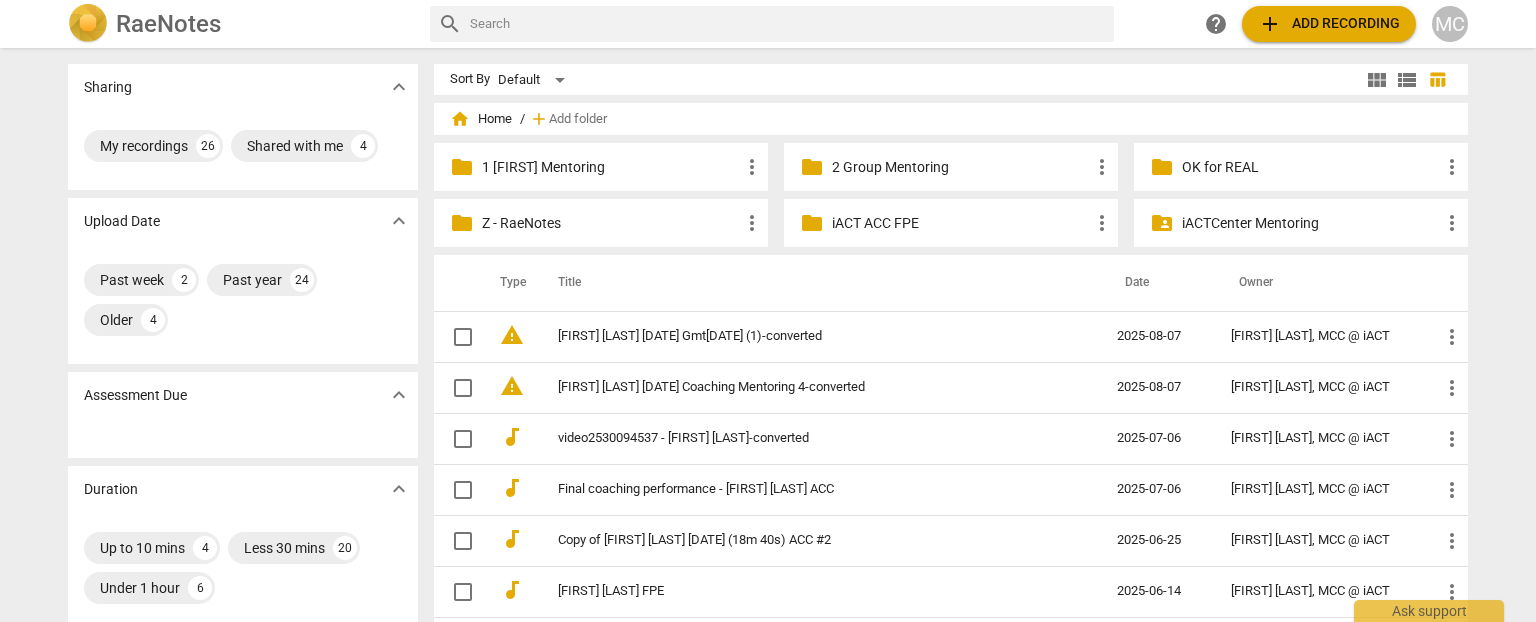 click on "add" at bounding box center [1270, 24] 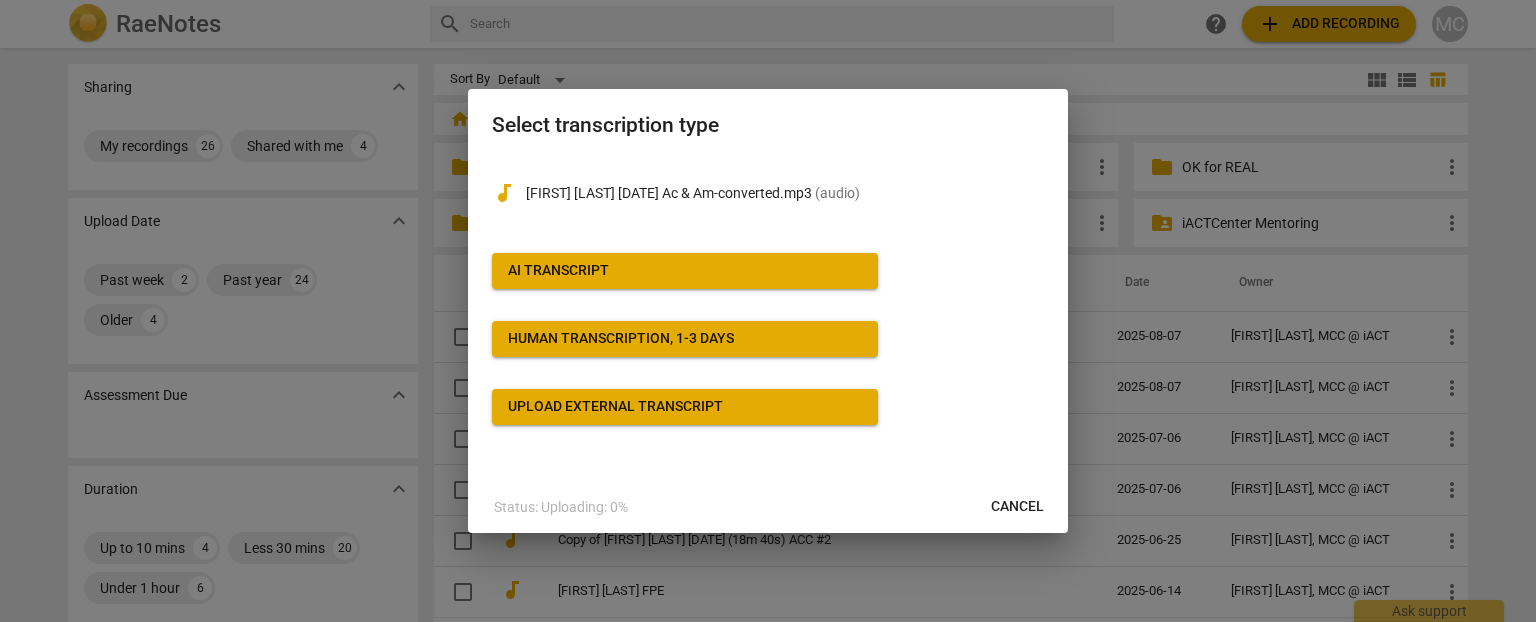 click on "AI Transcript" at bounding box center (685, 271) 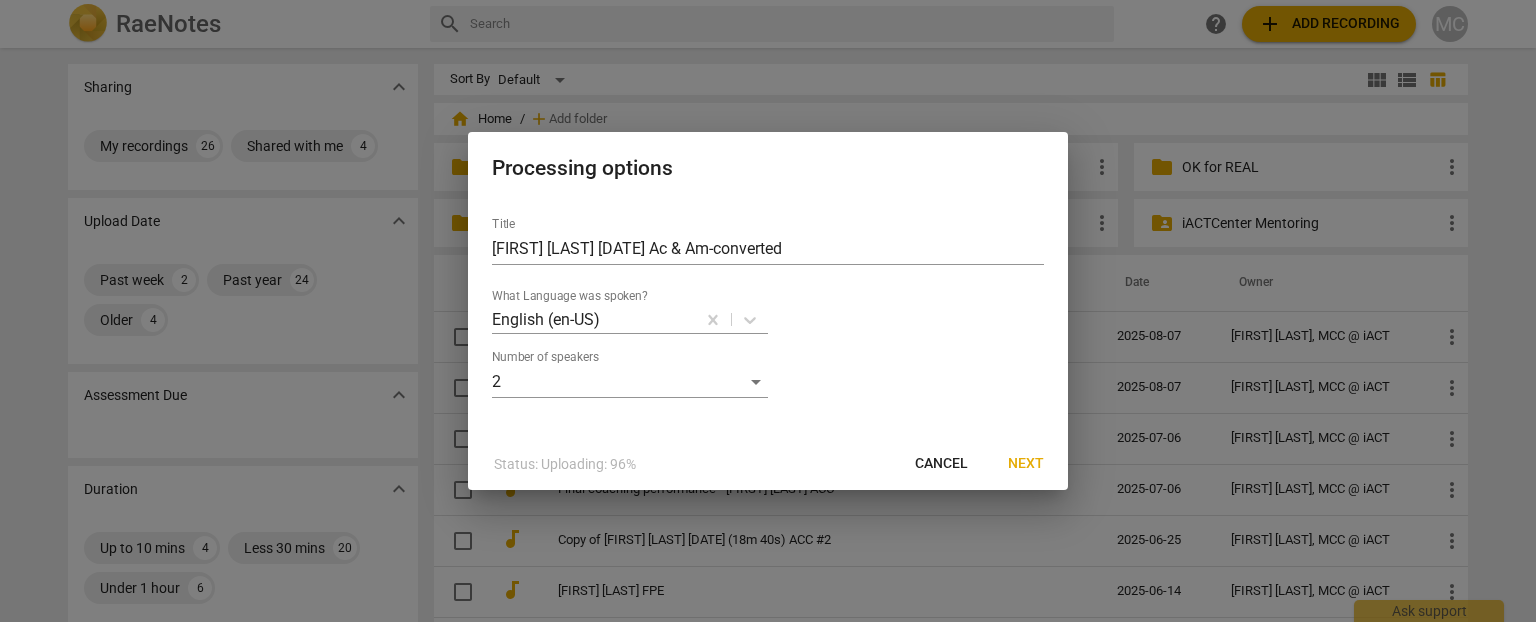 click on "Next" at bounding box center [1026, 464] 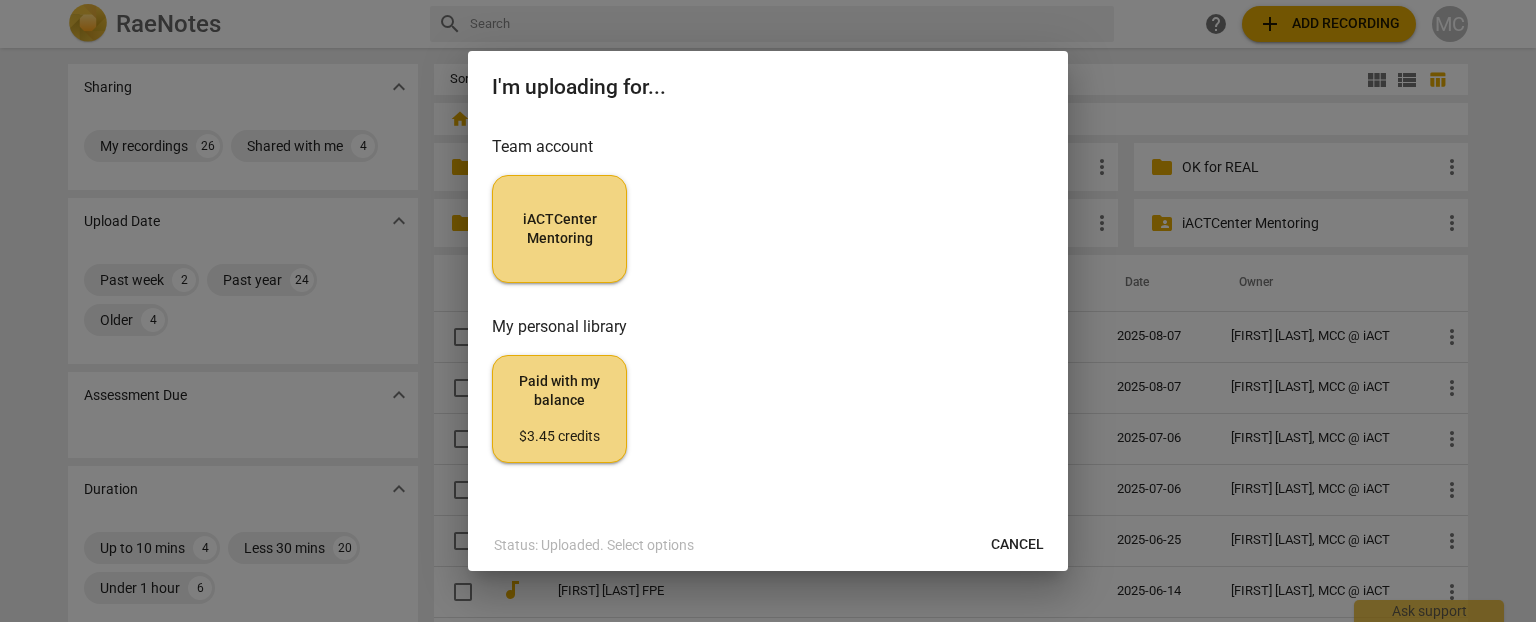 click on "iACTCenter Mentoring" at bounding box center (559, 229) 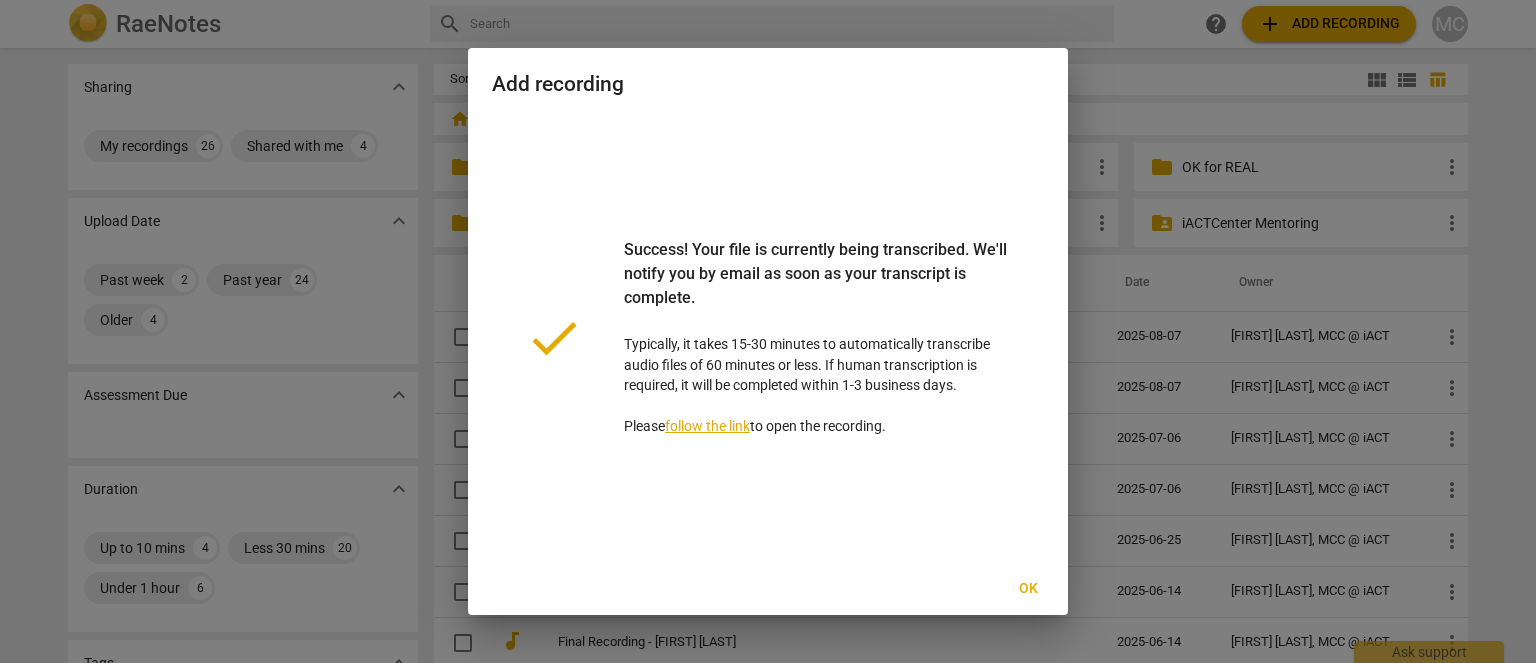 click on "Ok" at bounding box center (1028, 589) 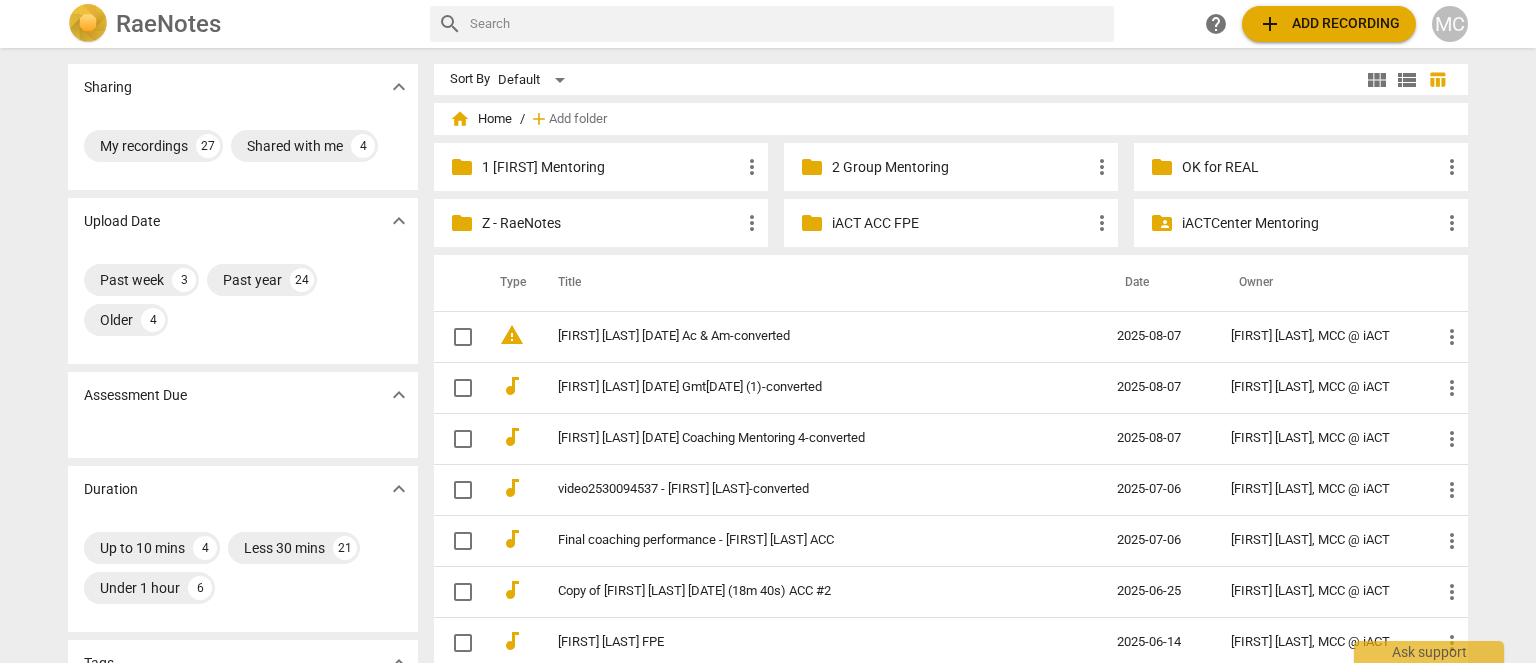 click on "[FIRST] [LAST] [DATE] Gmt[DATE] (1)-converted" at bounding box center (801, 387) 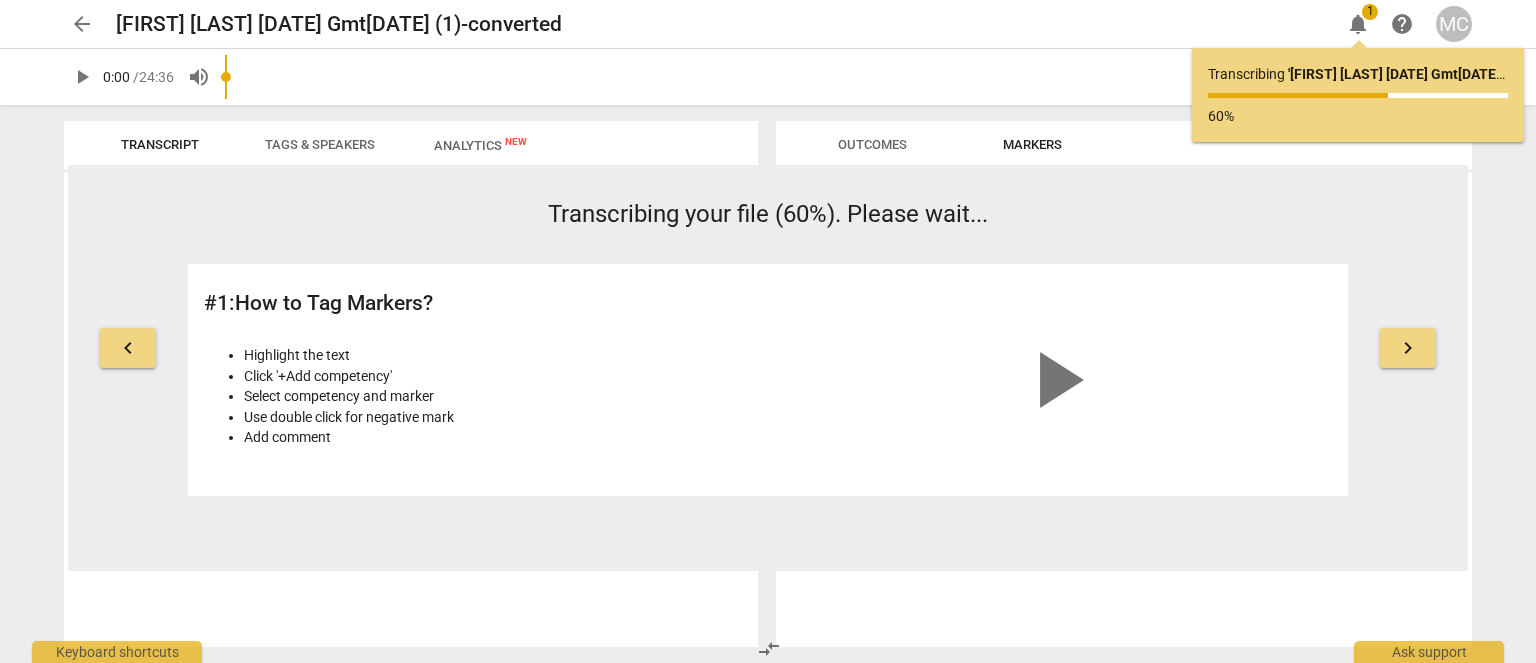 click on "arrow_back" at bounding box center (82, 24) 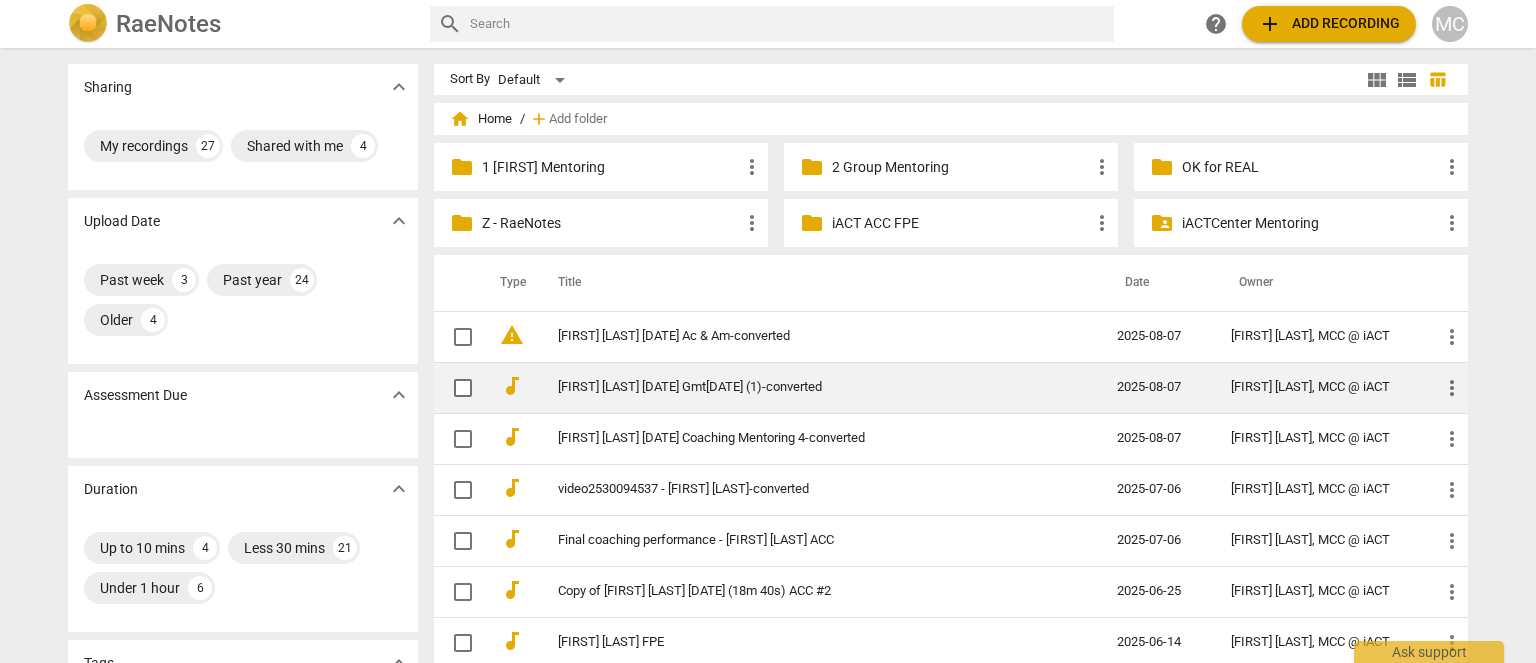 click on "[FIRST] [LAST] [DATE] Gmt[DATE] (1)-converted" at bounding box center (801, 387) 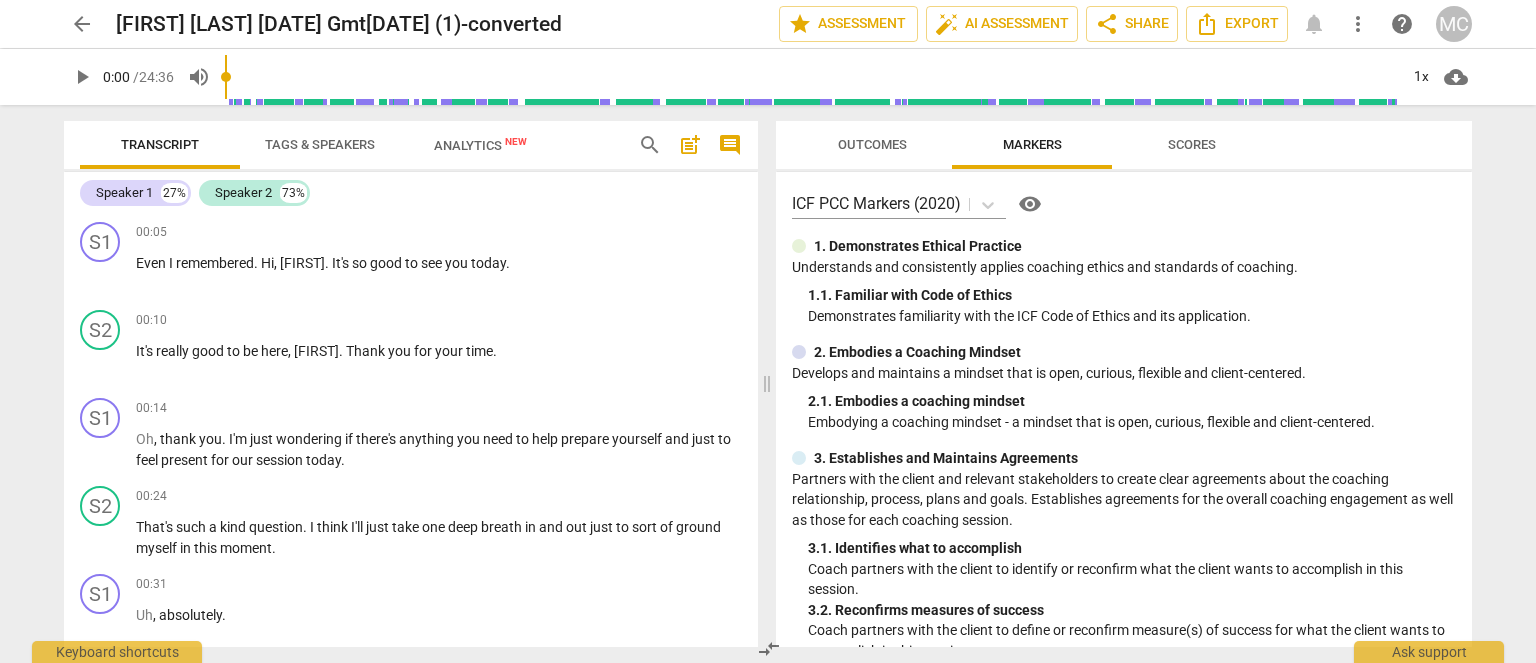 click on "Analytics   New" at bounding box center [480, 145] 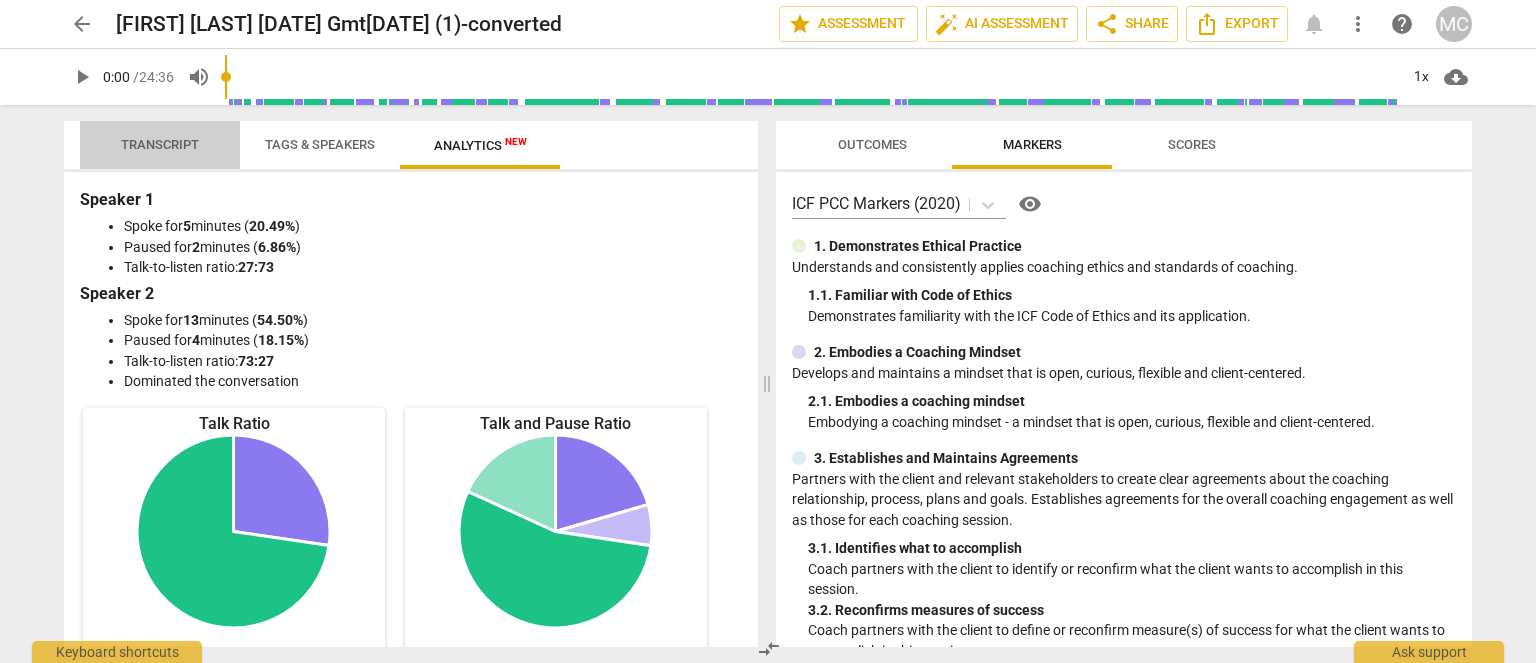 drag, startPoint x: 180, startPoint y: 142, endPoint x: 484, endPoint y: 126, distance: 304.42078 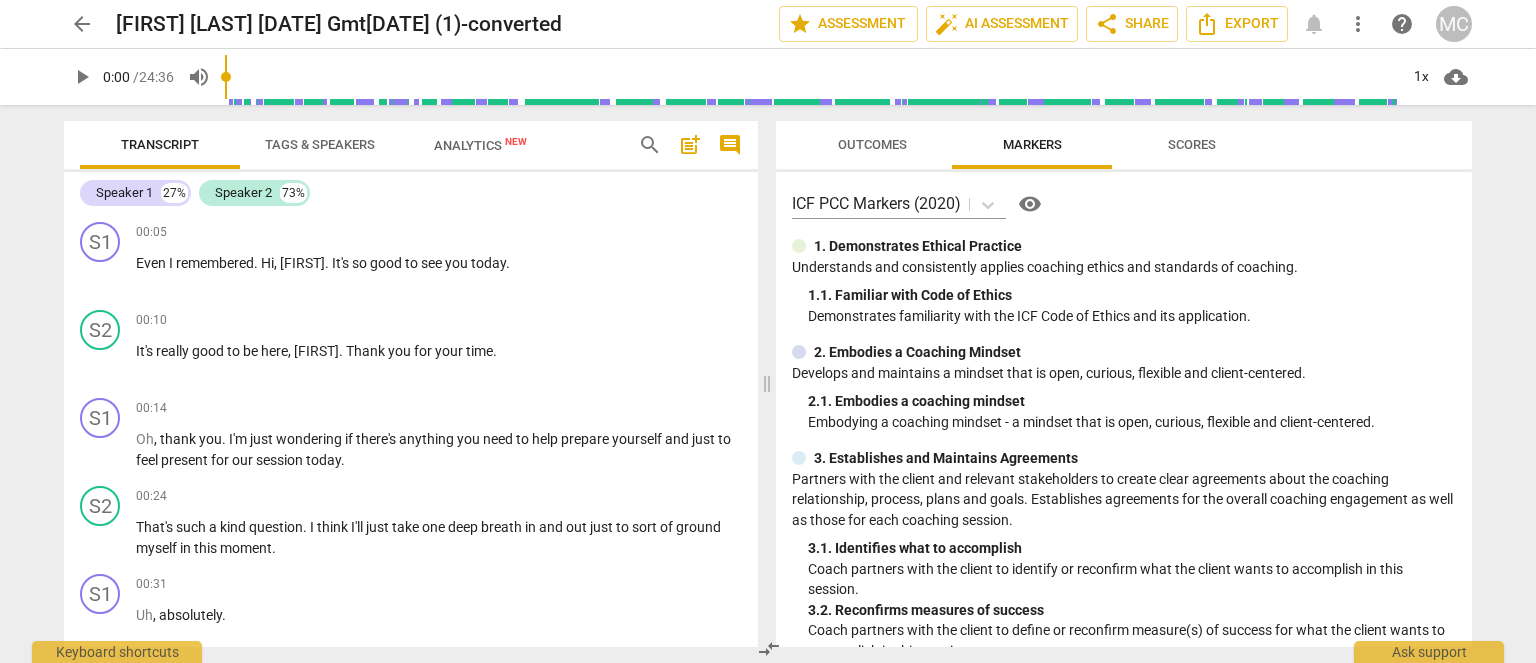 click on "Tags & Speakers" at bounding box center [320, 144] 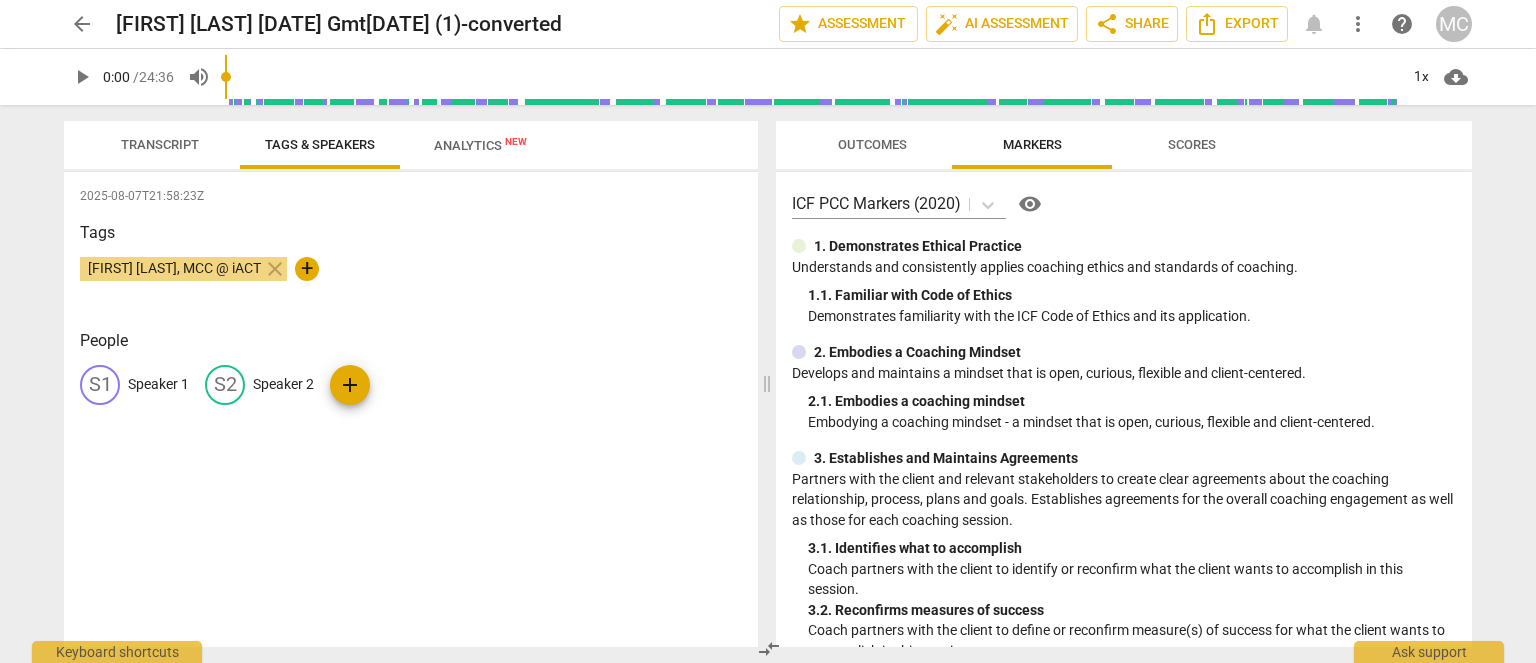 click on "S1 Speaker 1" at bounding box center [134, 385] 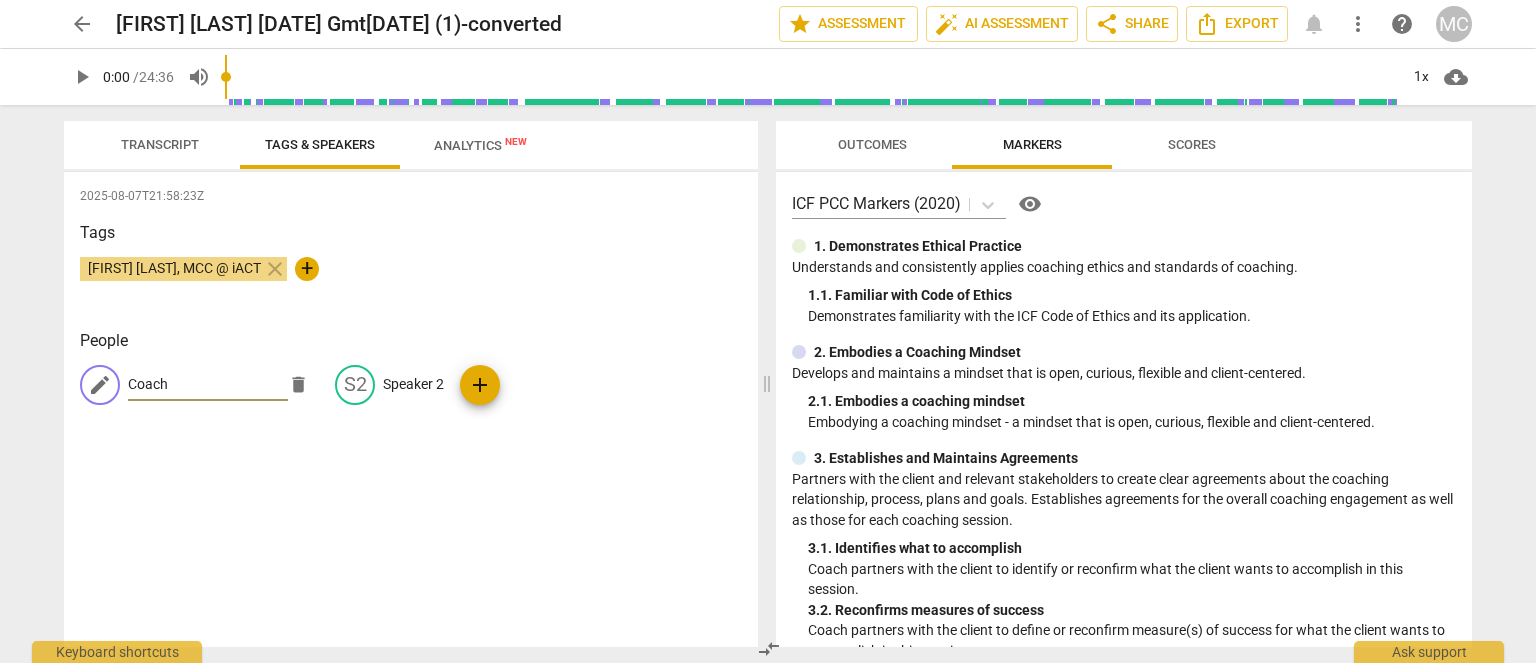 type on "Coach" 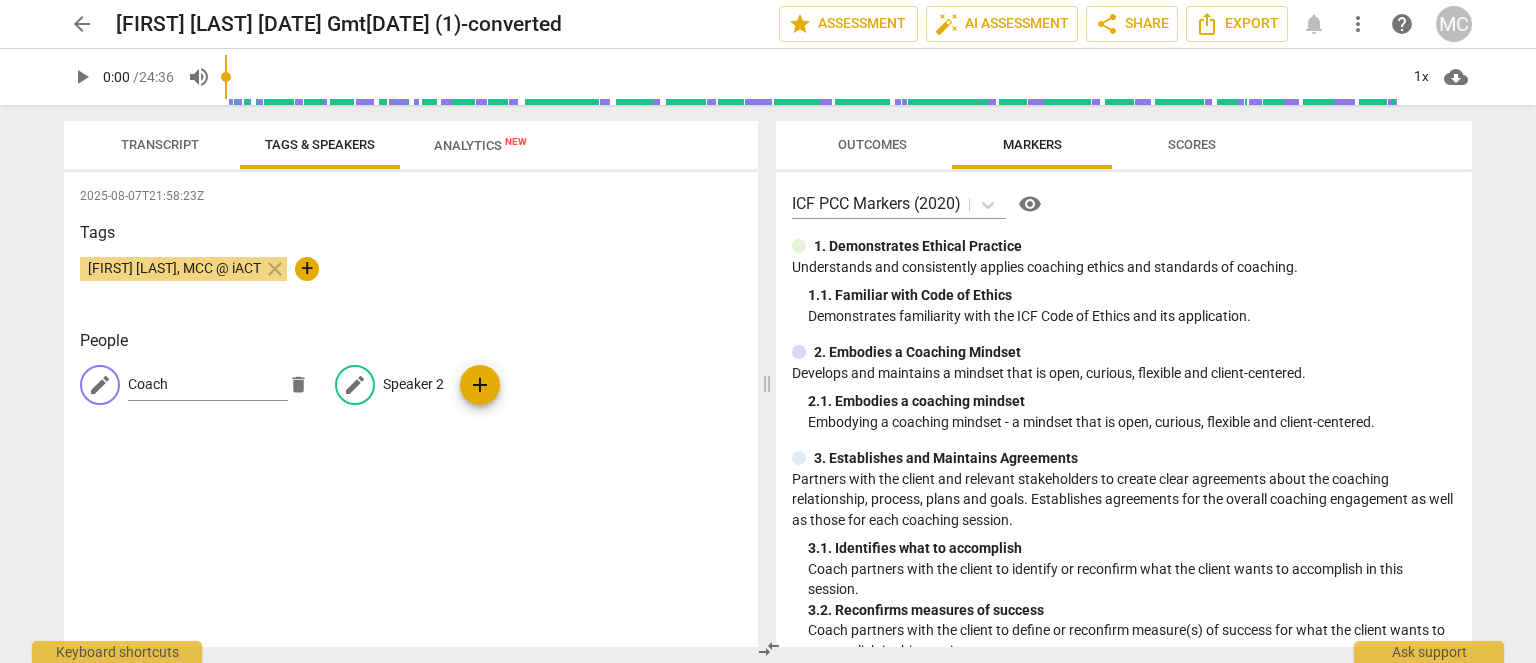 click on "Speaker 2" at bounding box center (413, 384) 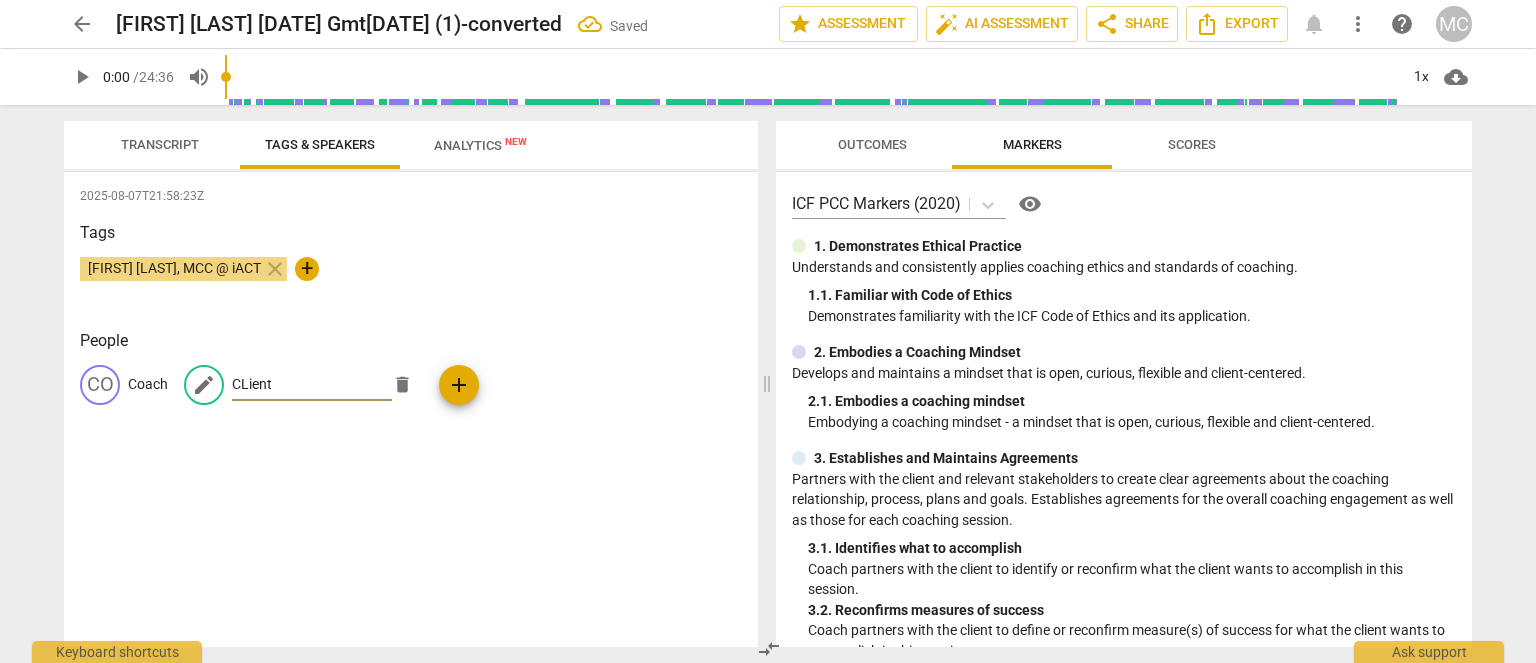 type on "CLient" 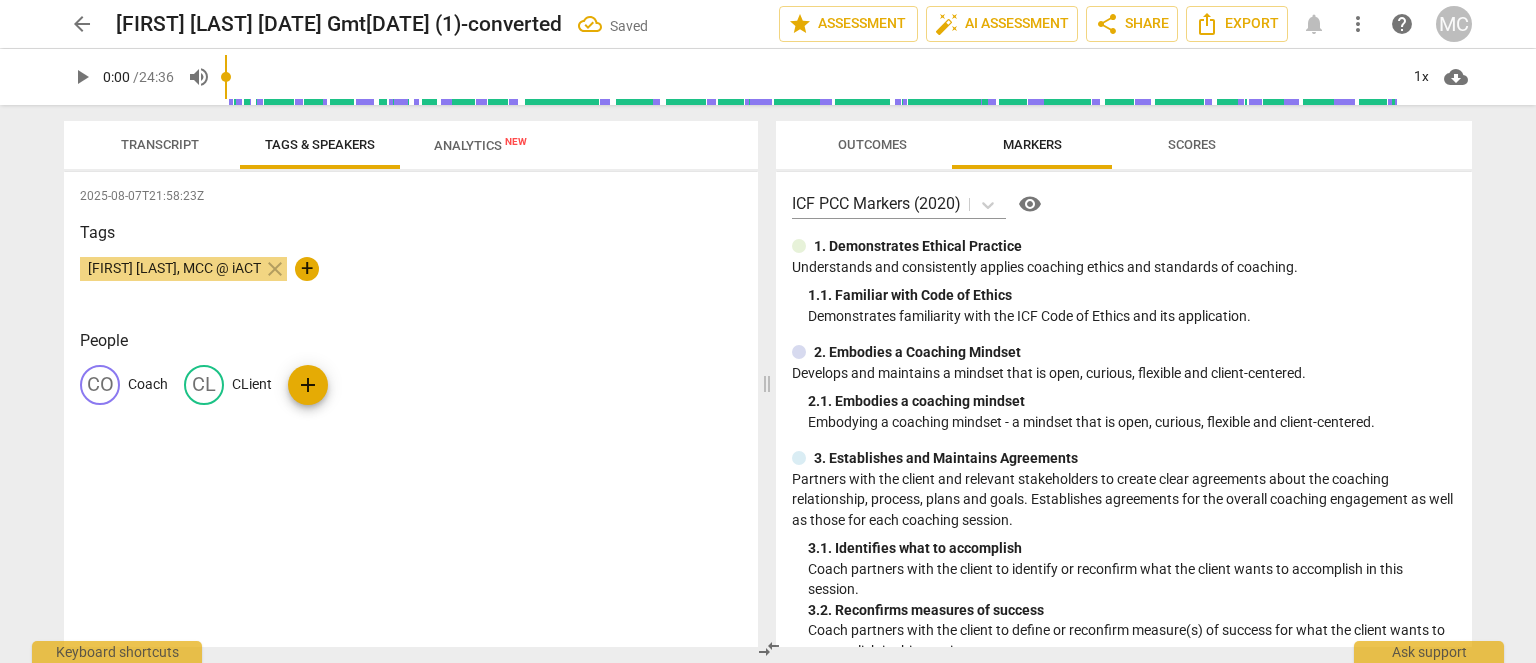 click on "CLient" at bounding box center (252, 384) 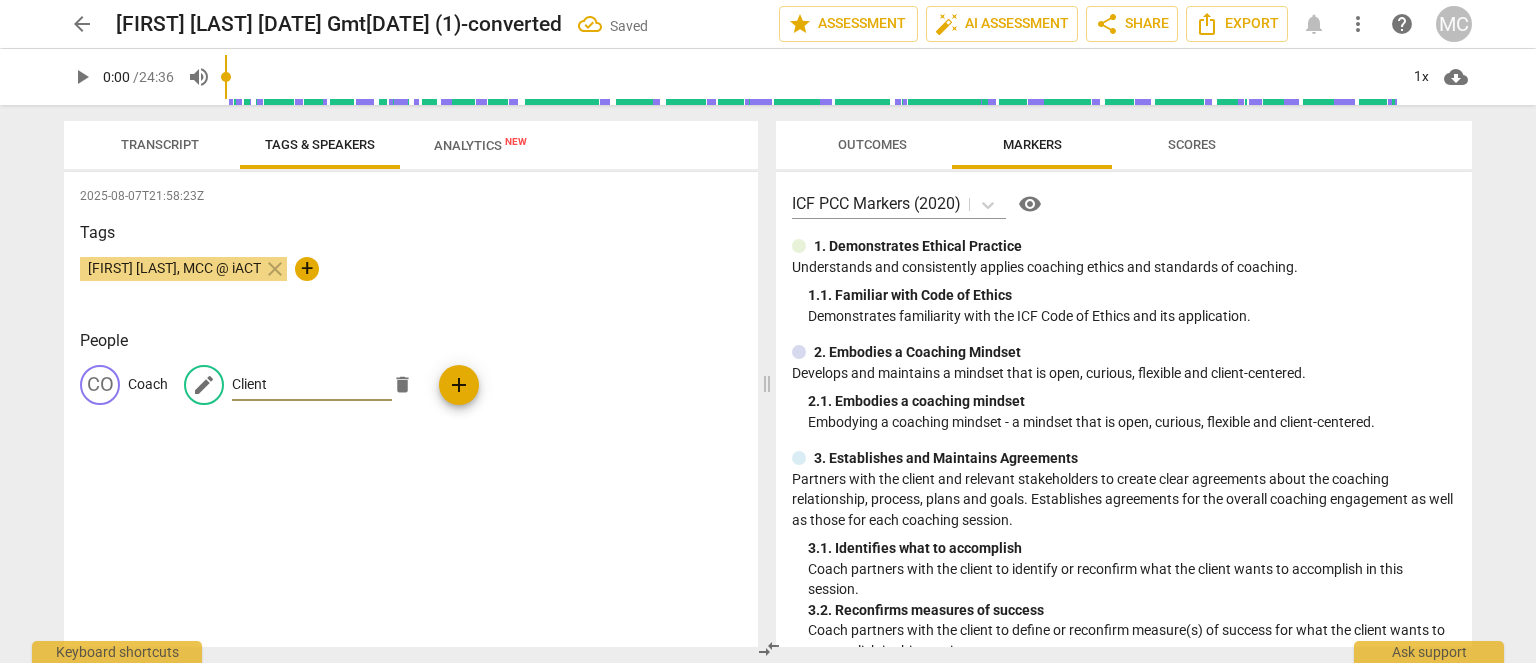 type on "Client" 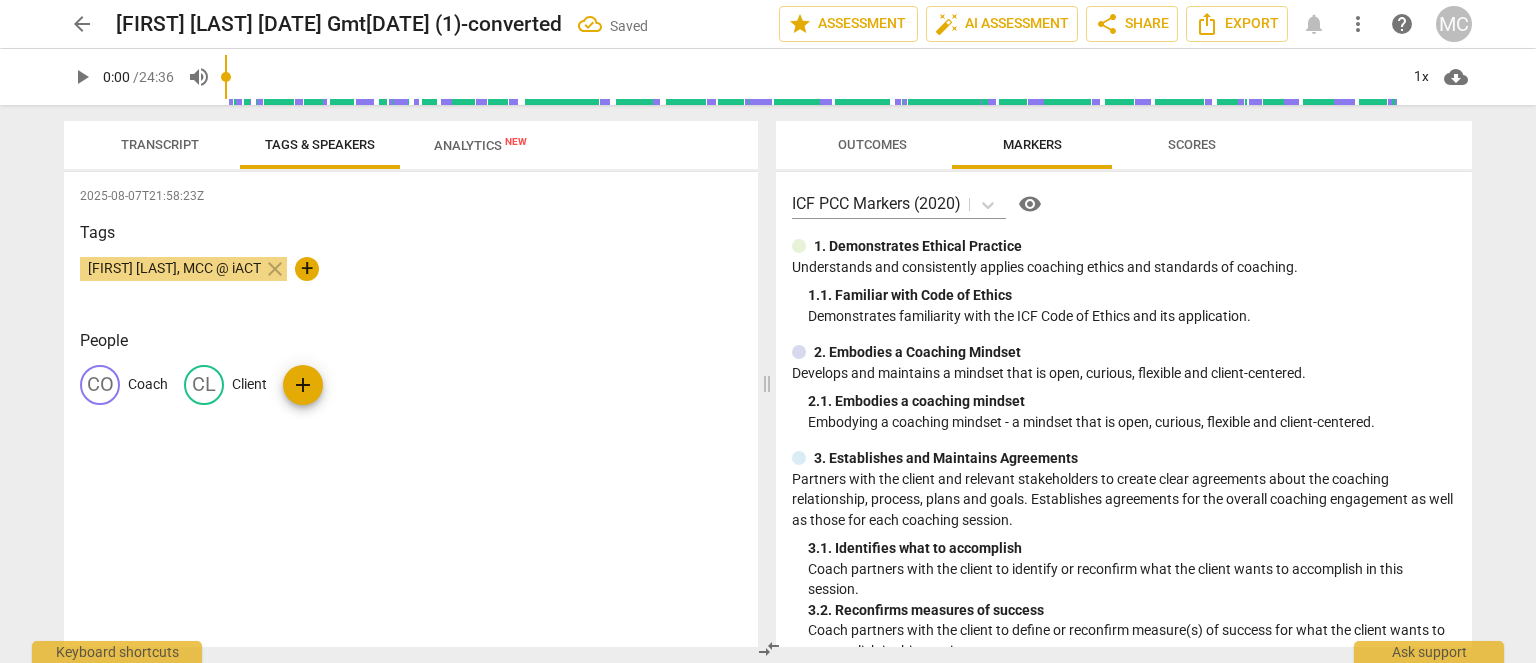 click on "Transcript" at bounding box center [160, 144] 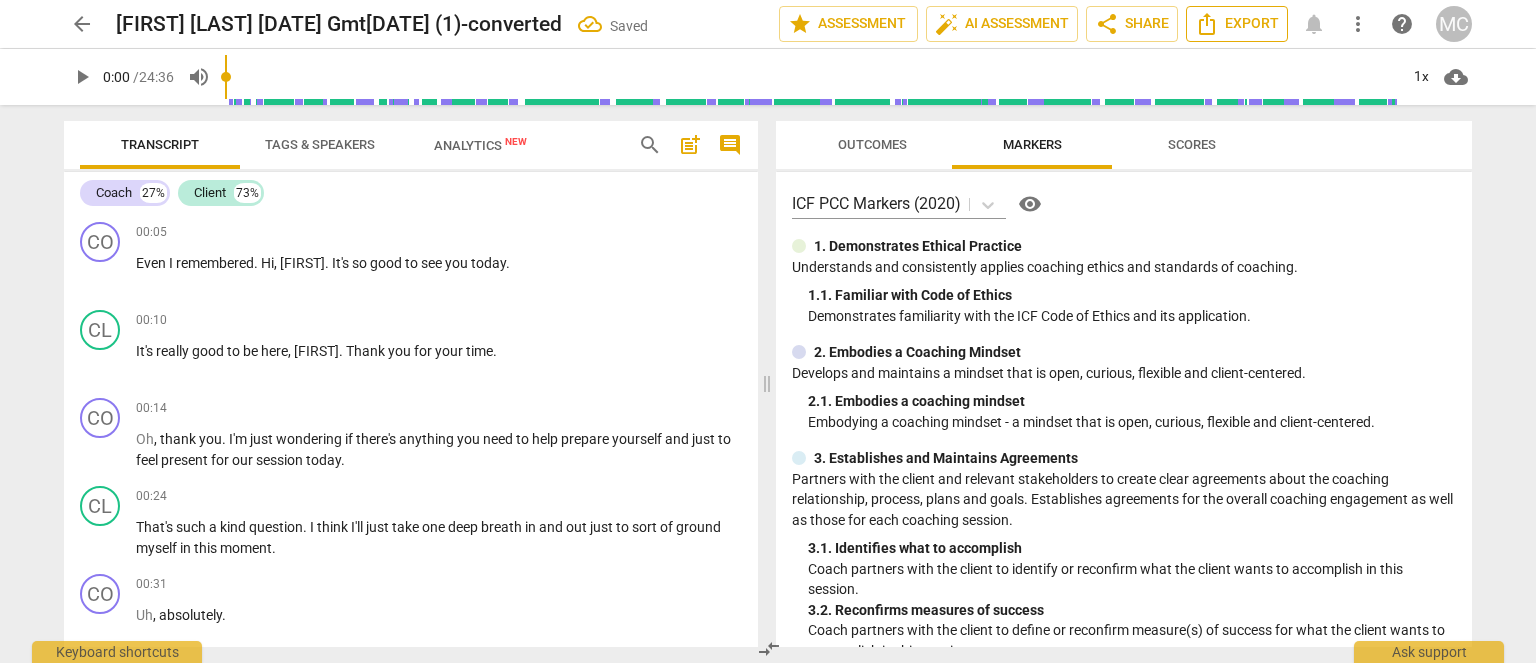 click on "Export" at bounding box center (1237, 24) 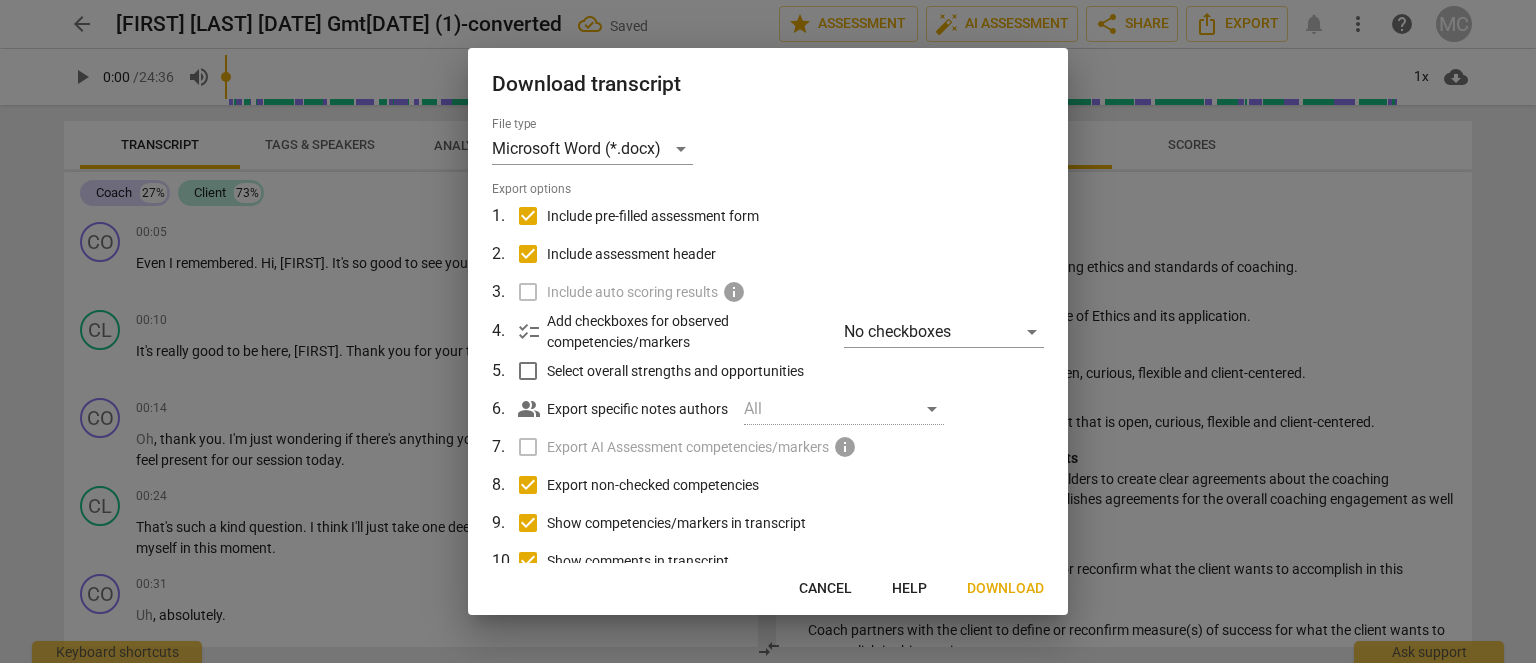 click on "Download" at bounding box center [1005, 589] 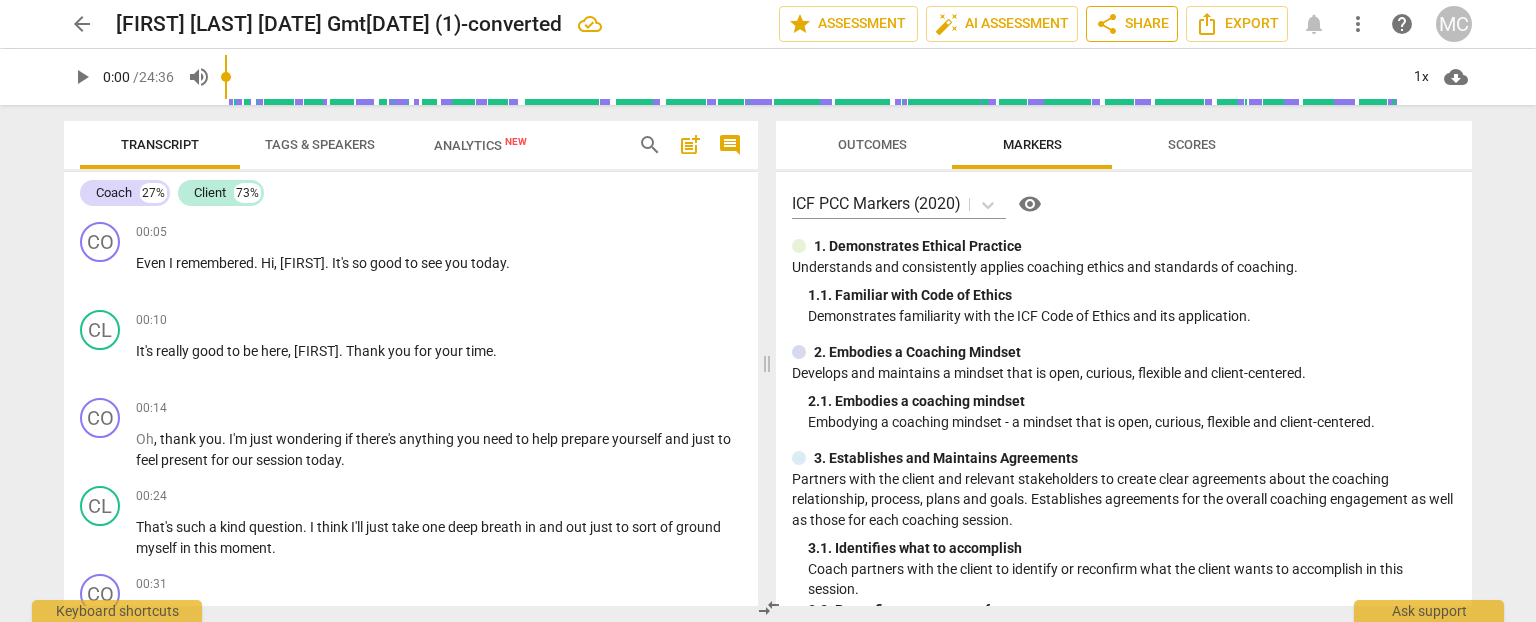 type 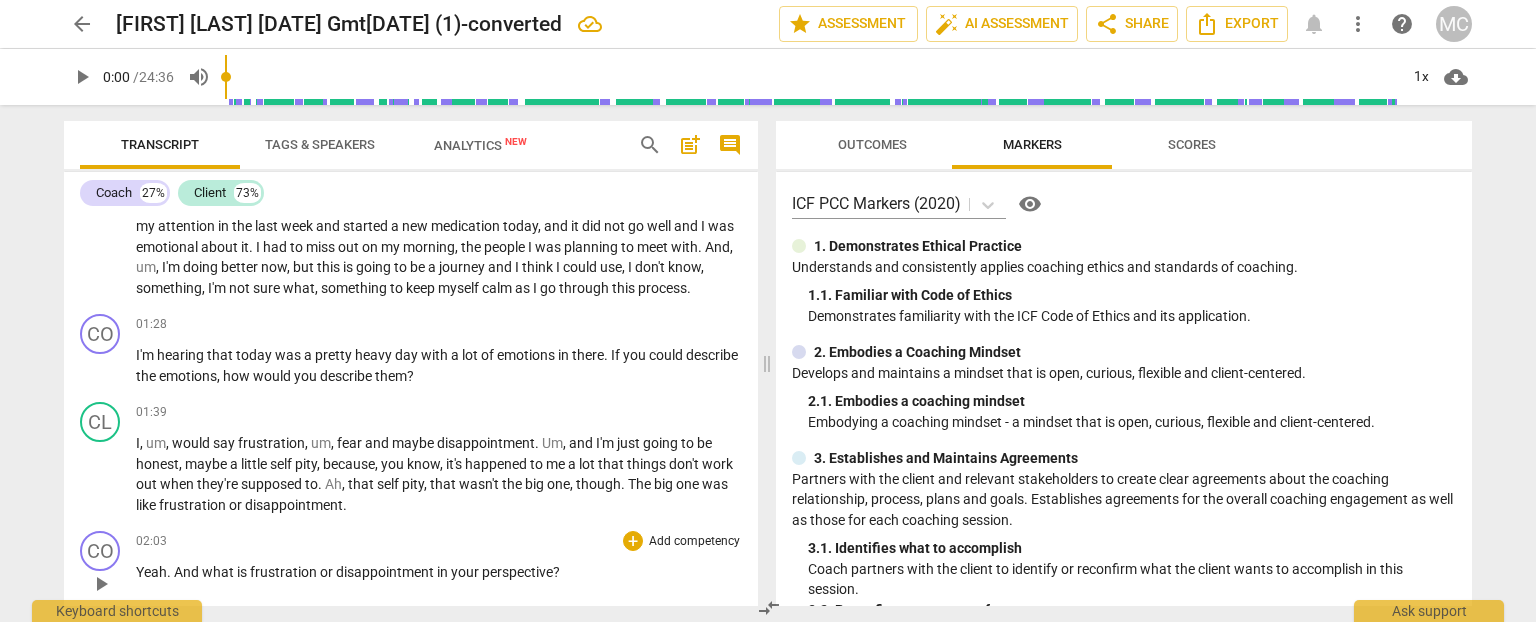 scroll, scrollTop: 800, scrollLeft: 0, axis: vertical 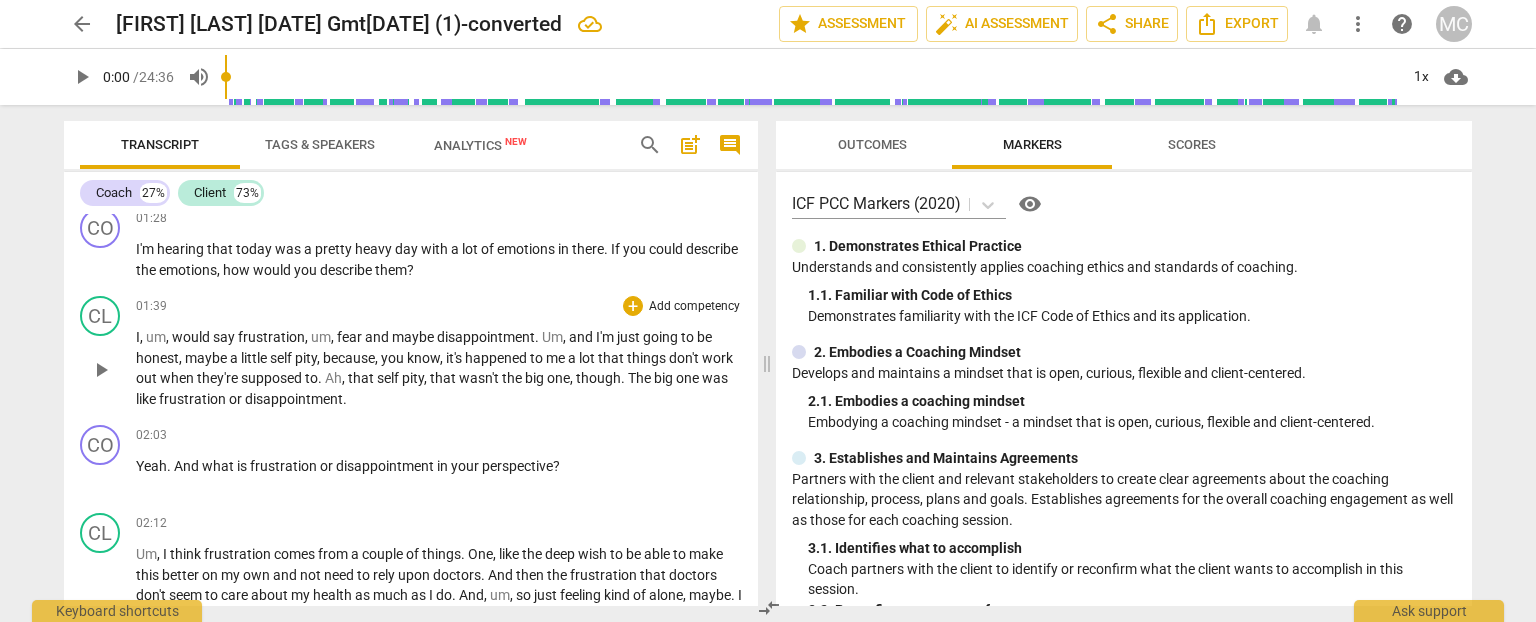 click on "," at bounding box center [143, 337] 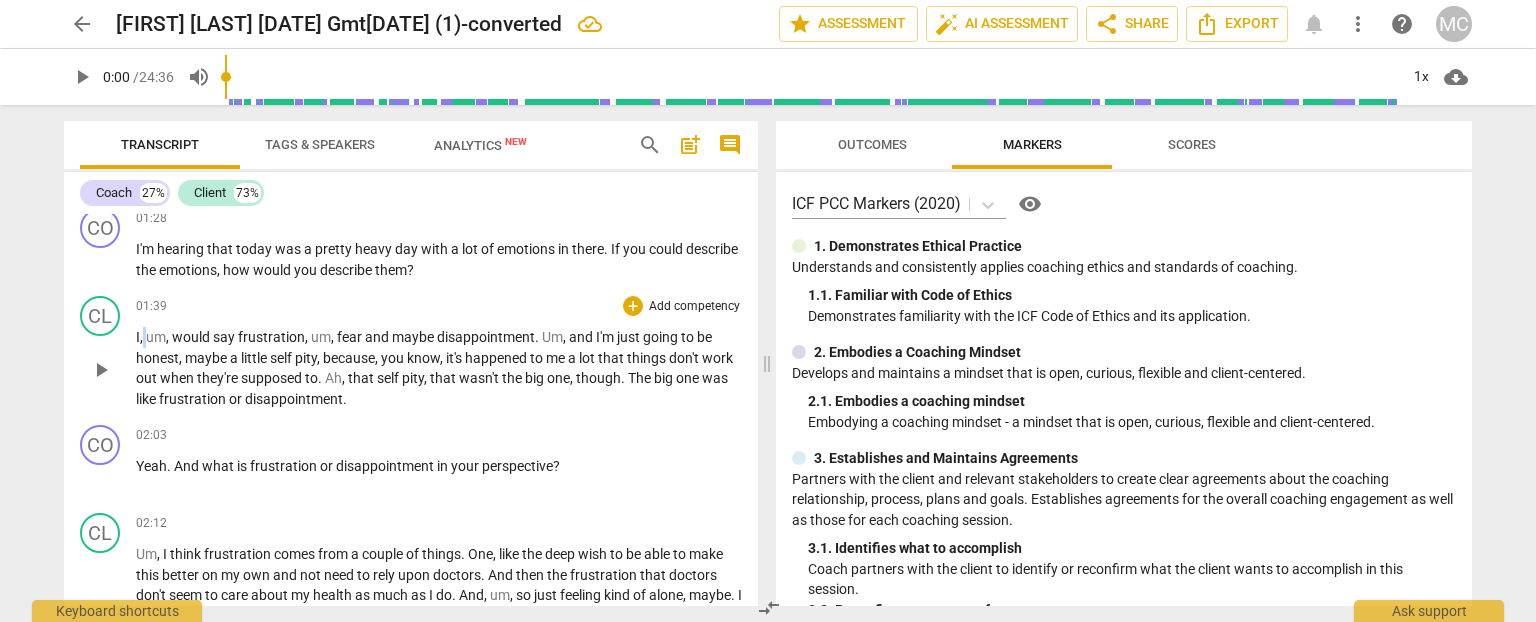 click on "," at bounding box center (143, 337) 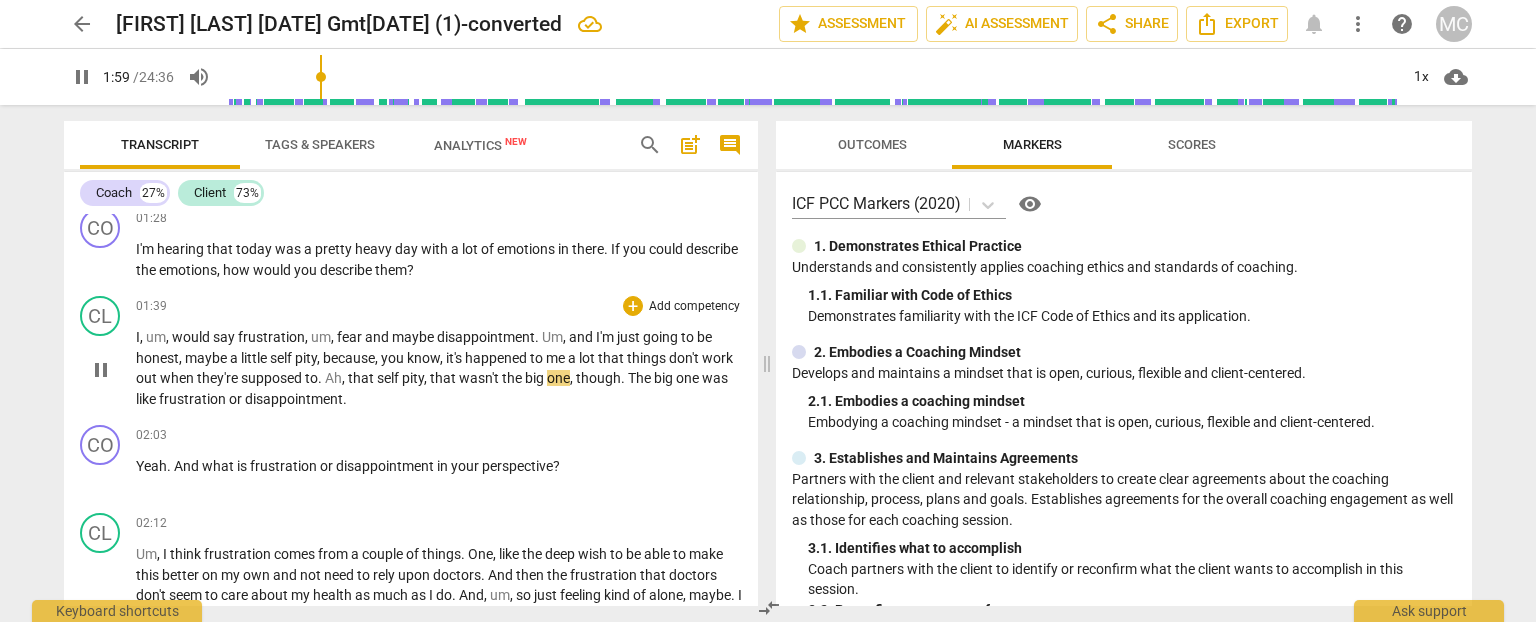 click on "that" at bounding box center (362, 378) 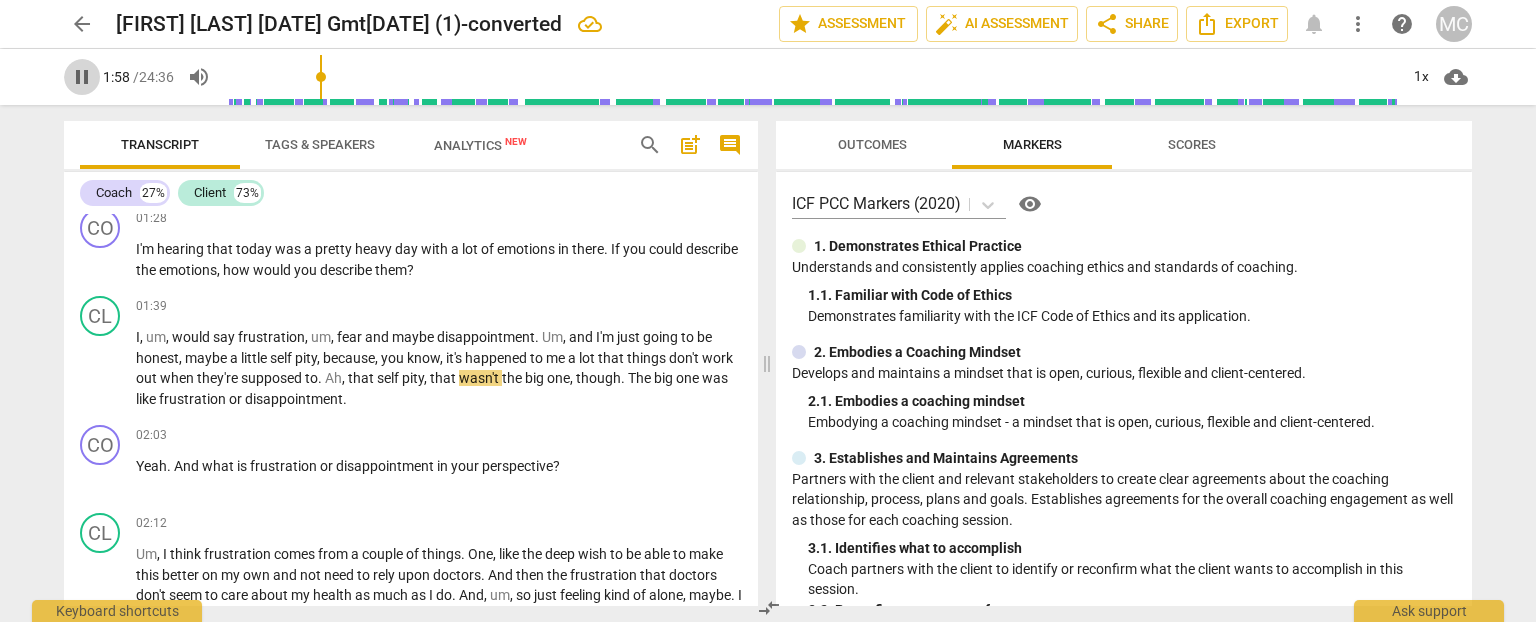 click on "pause" at bounding box center (82, 77) 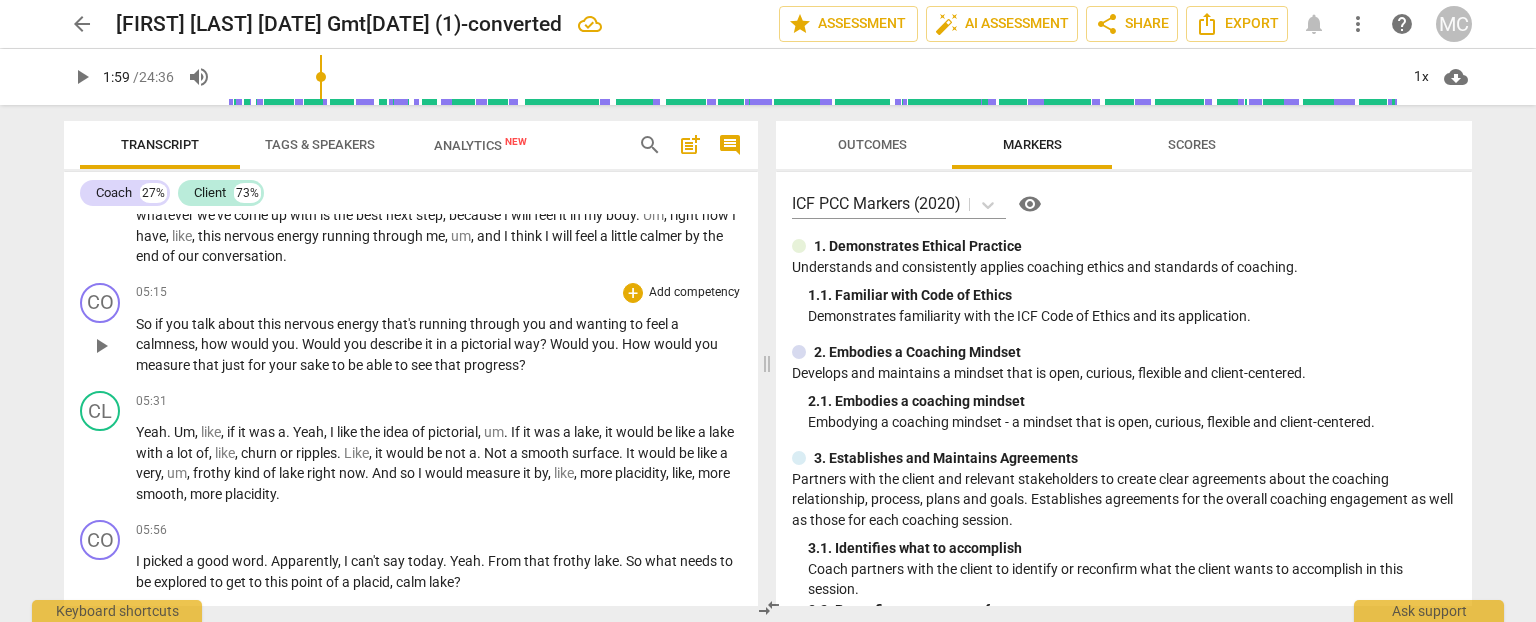 scroll, scrollTop: 2300, scrollLeft: 0, axis: vertical 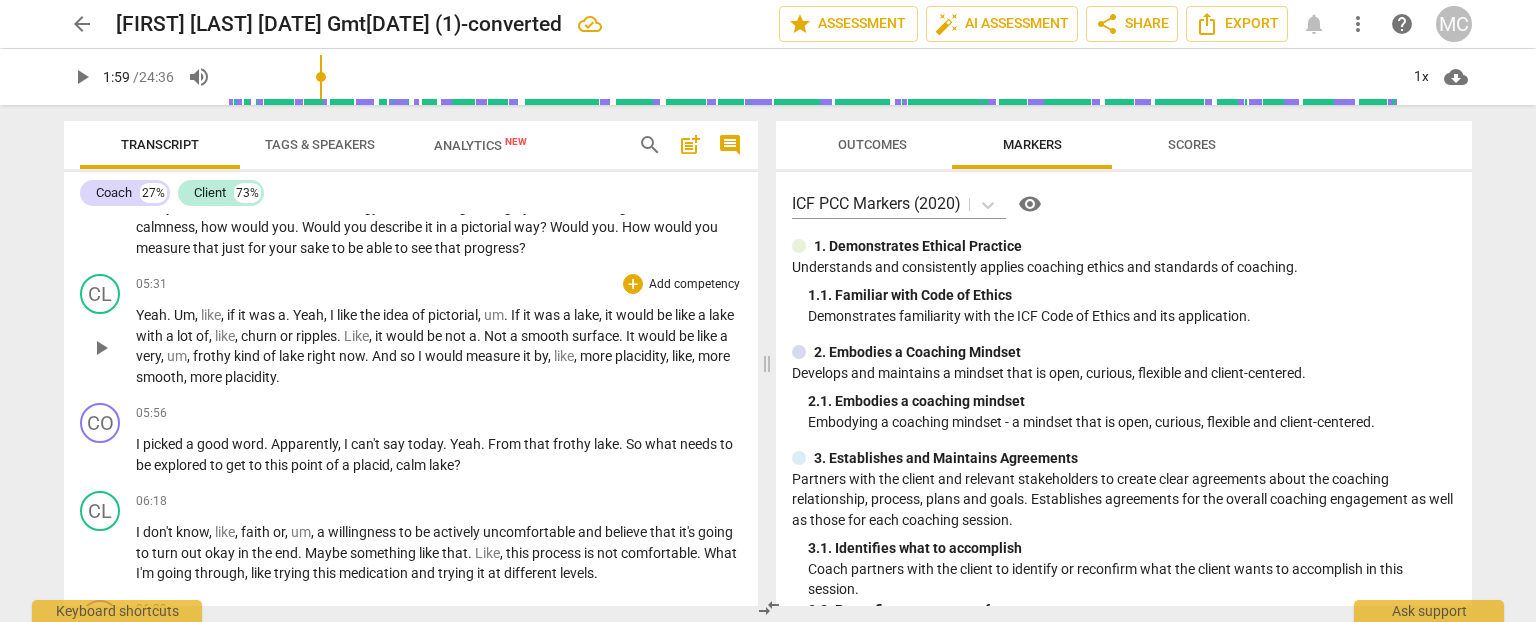 click on "smooth" at bounding box center [160, 377] 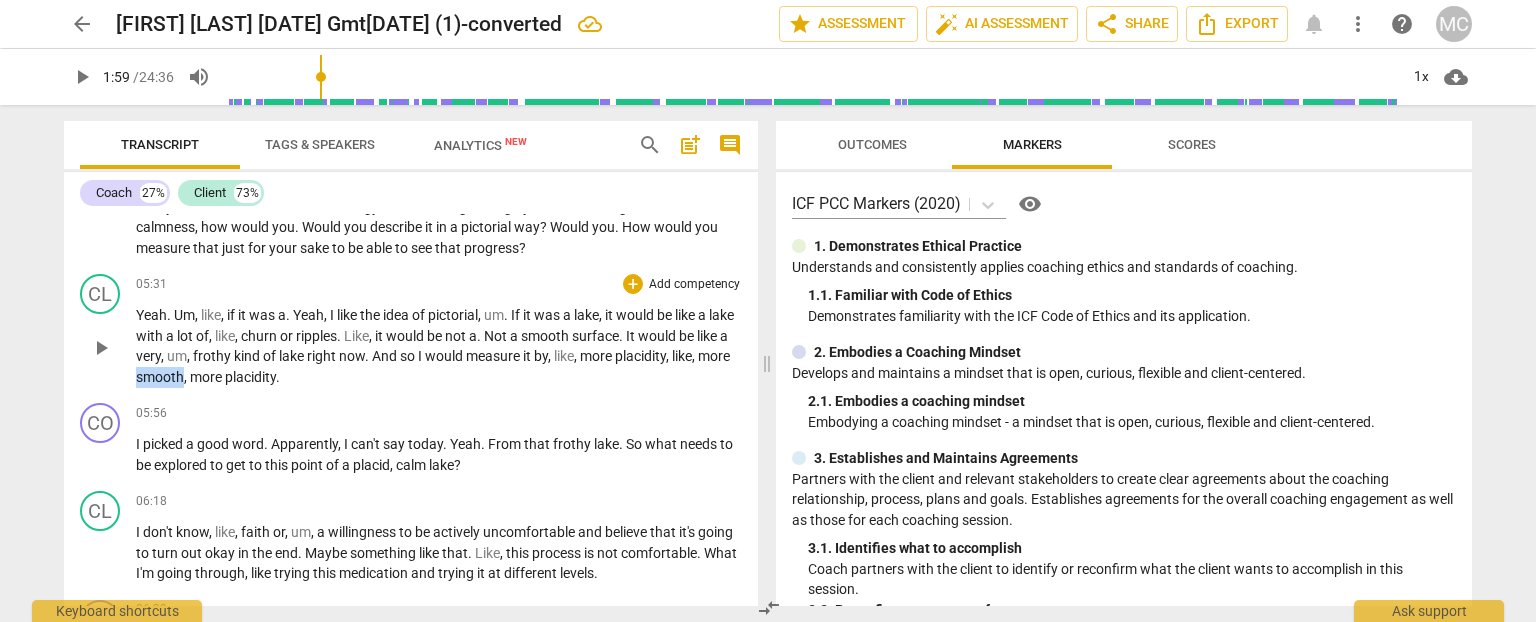click on "smooth" at bounding box center [160, 377] 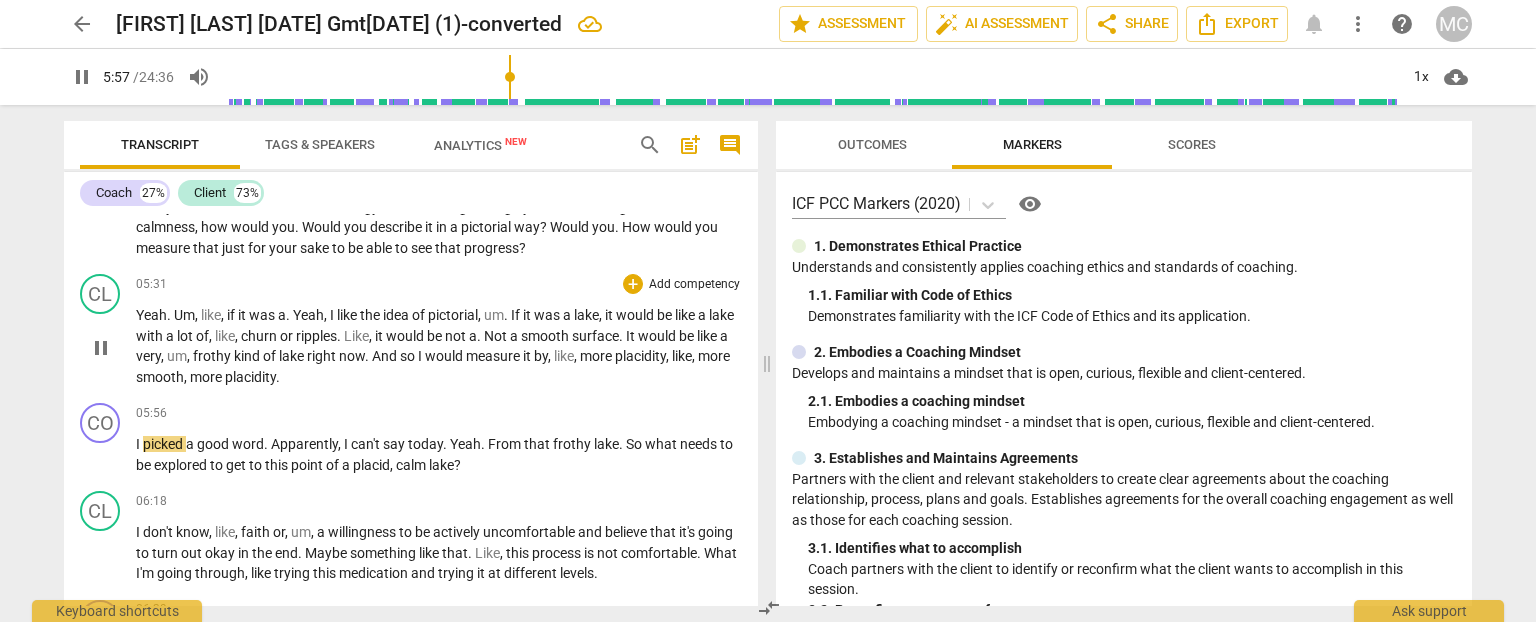 click on "would" at bounding box center (445, 356) 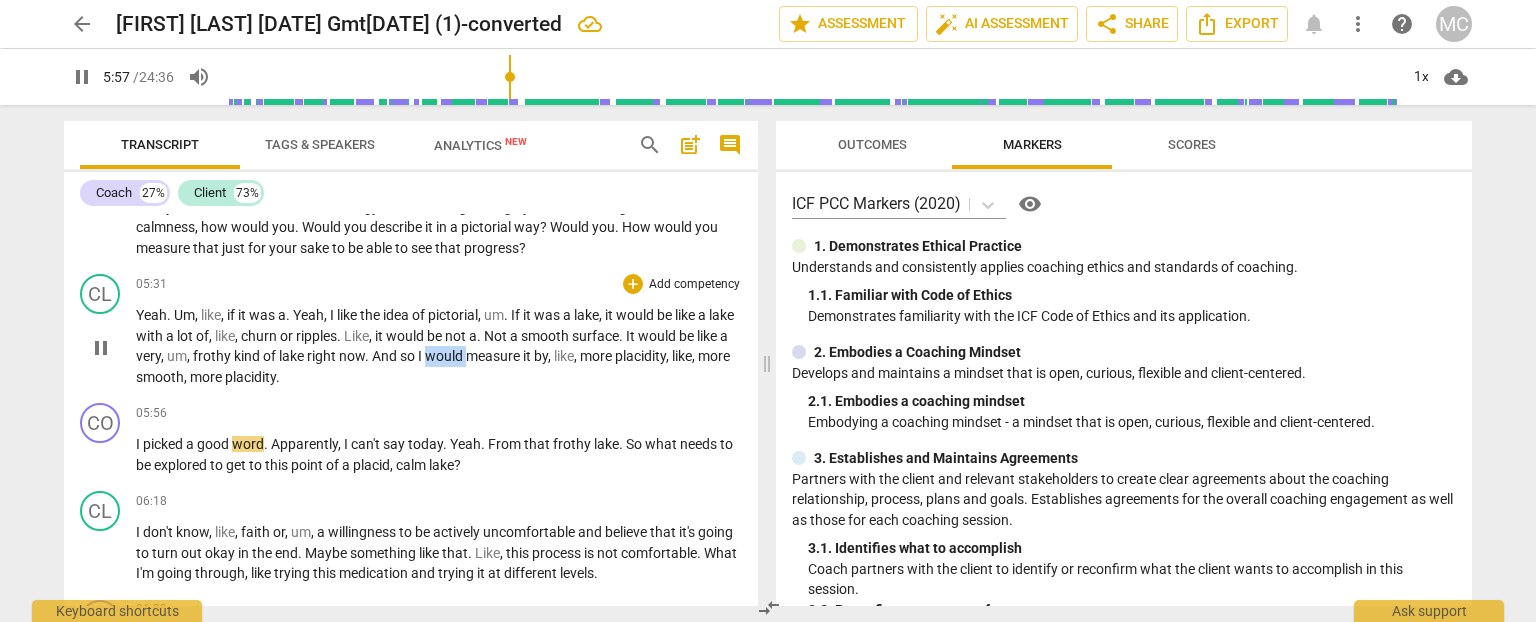 click on "would" at bounding box center [445, 356] 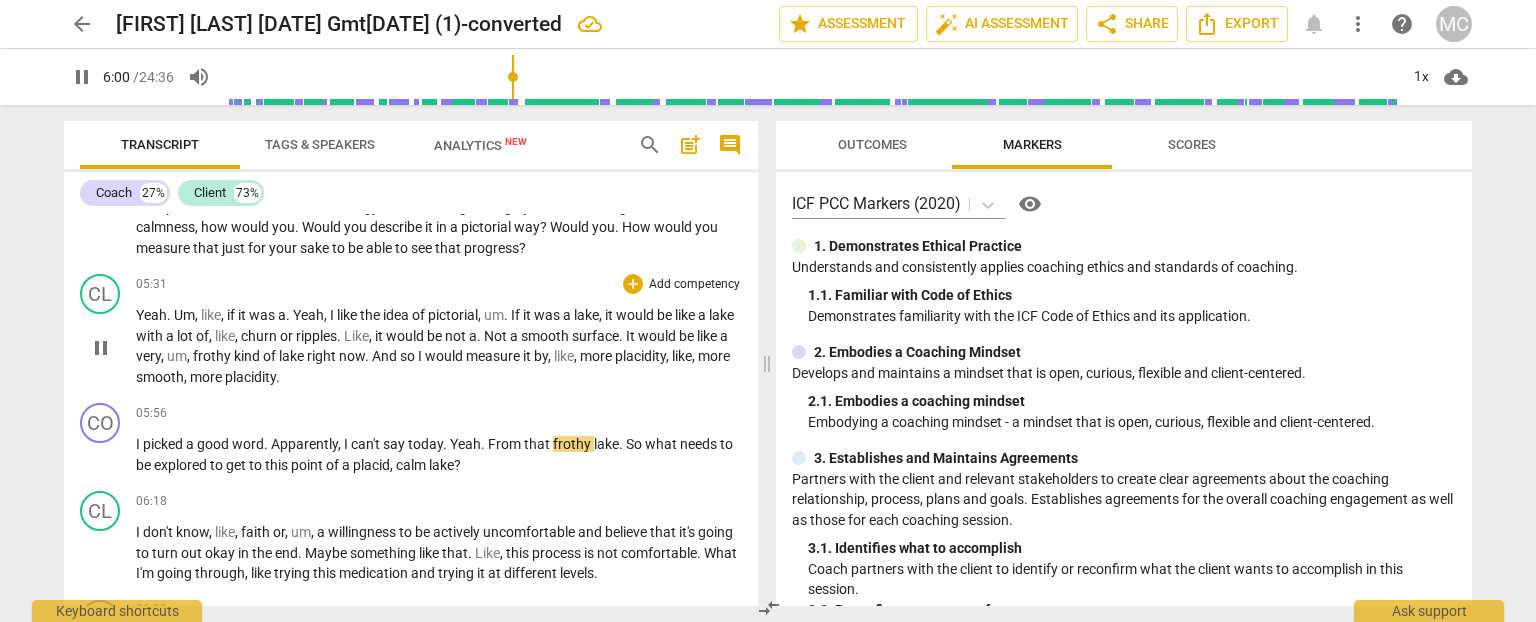 click on "pause" at bounding box center (82, 77) 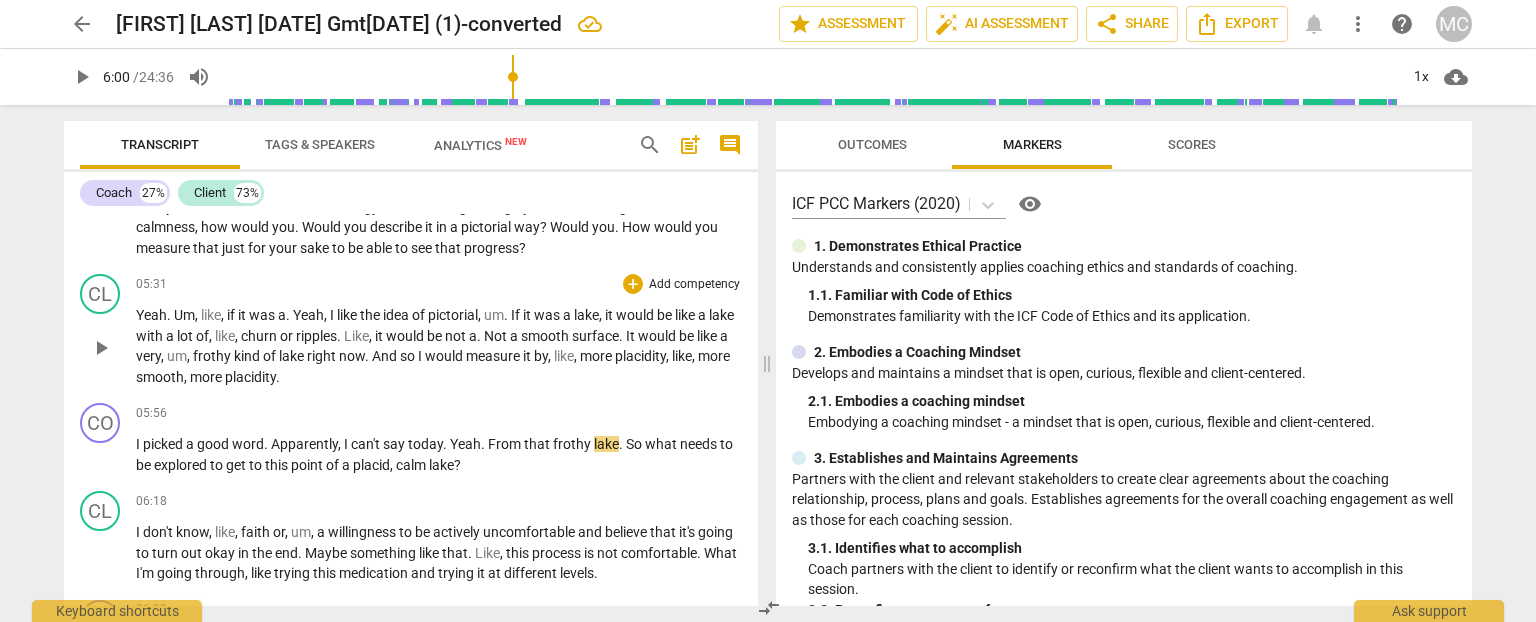 type on "361" 